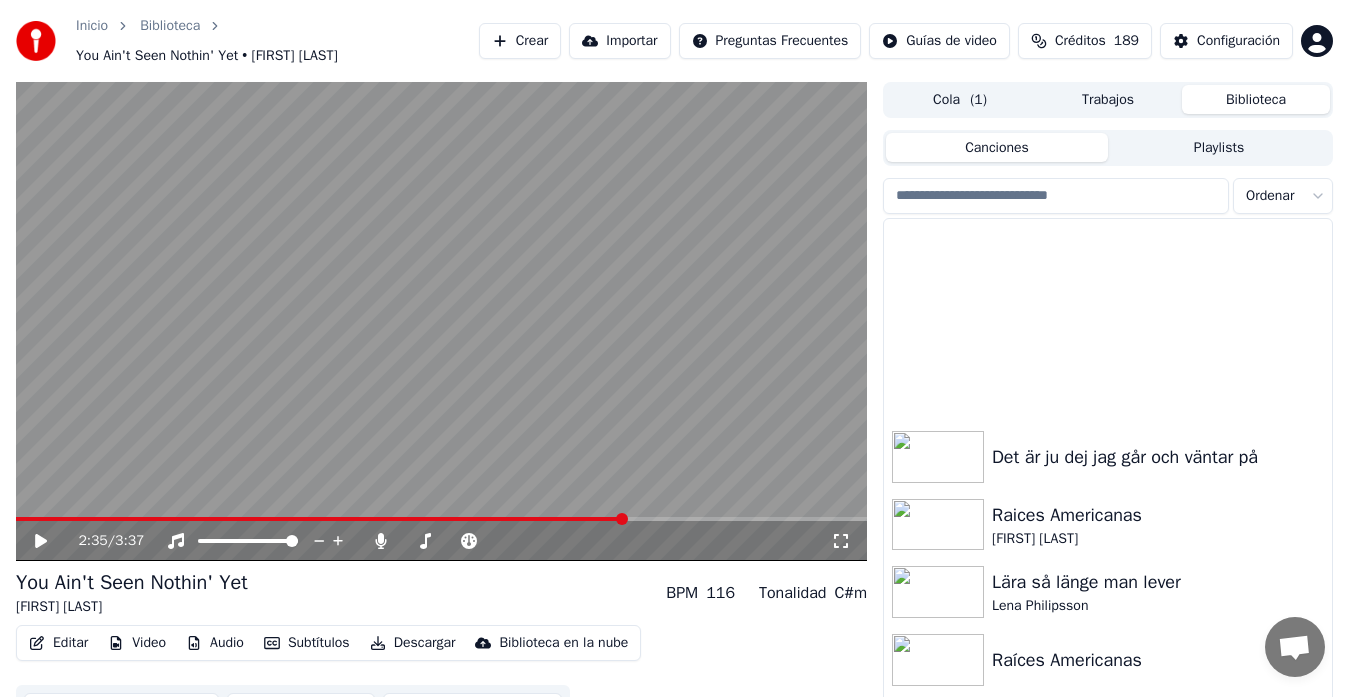 scroll, scrollTop: 0, scrollLeft: 0, axis: both 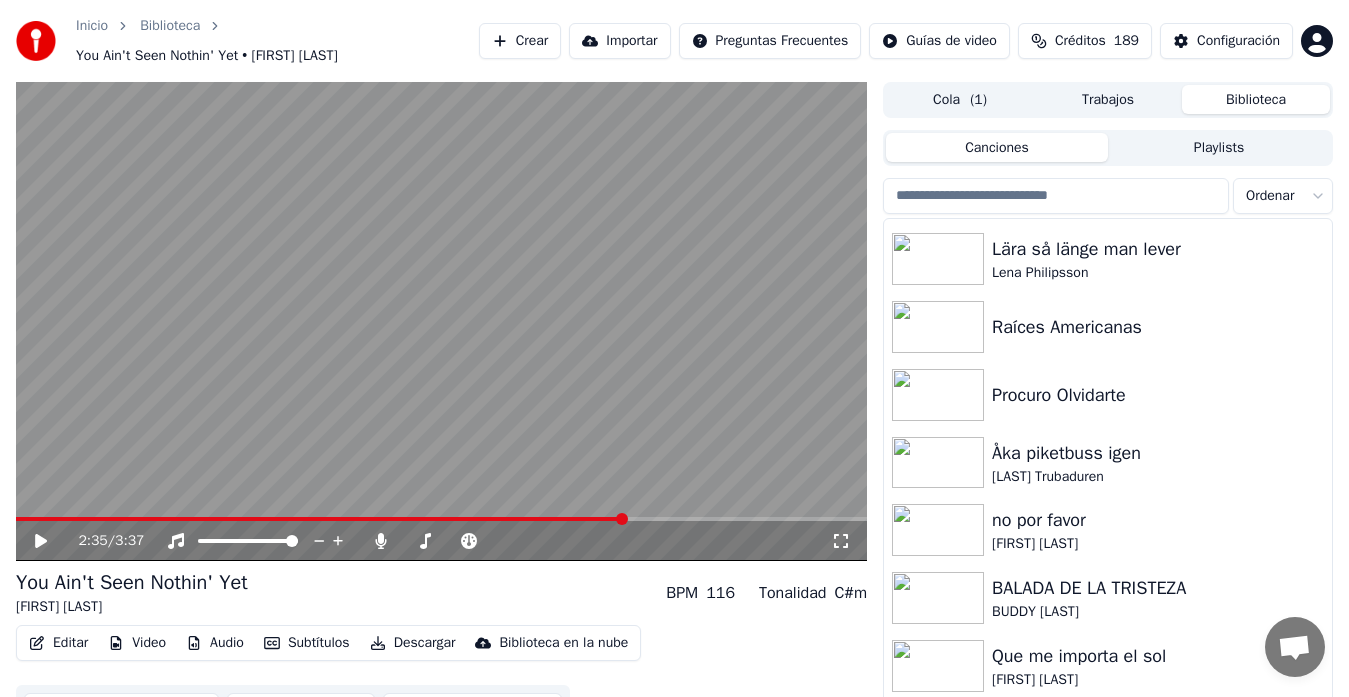 click on "Crear" at bounding box center [520, 41] 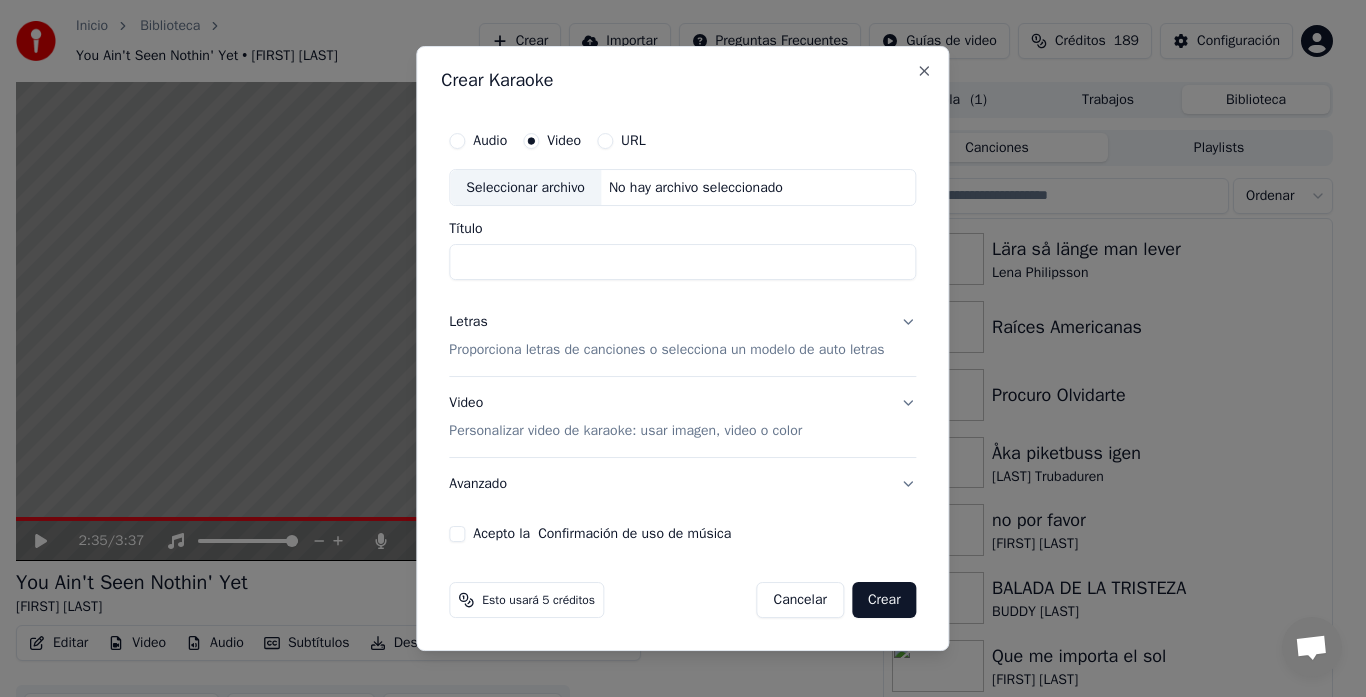 click on "Seleccionar archivo" at bounding box center [525, 188] 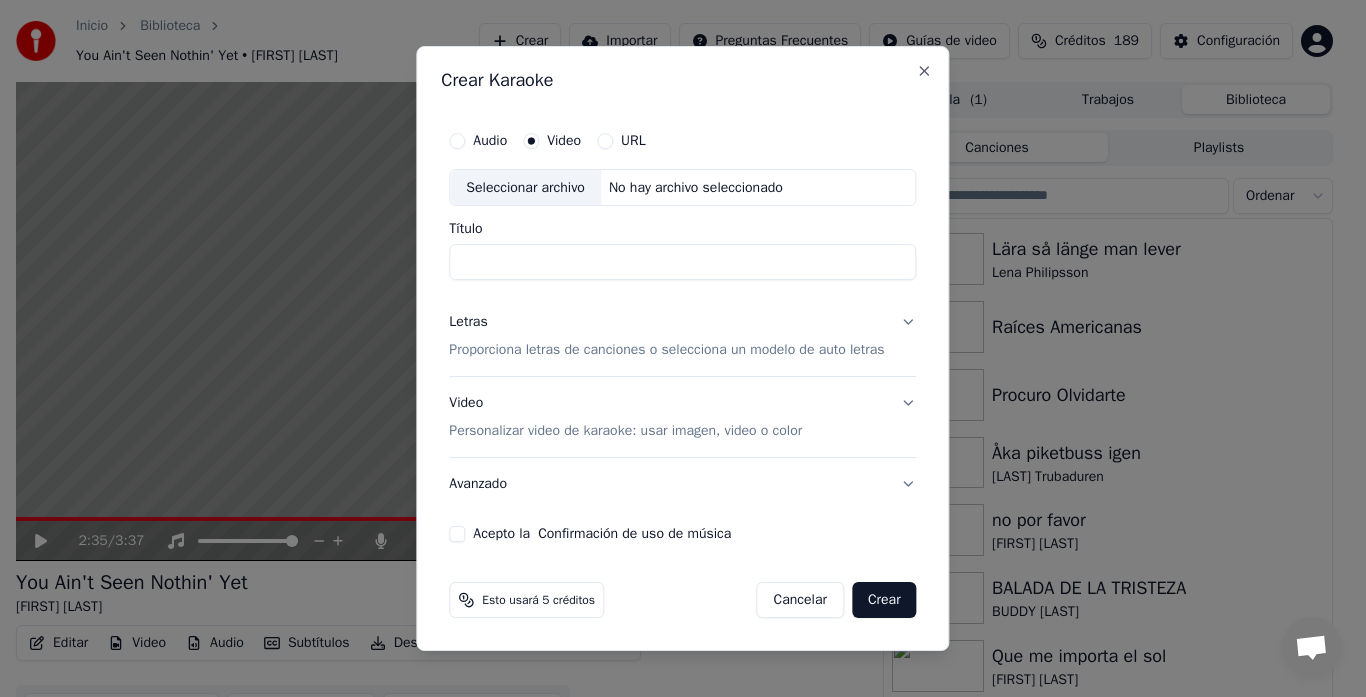 click on "Seleccionar archivo" at bounding box center [525, 188] 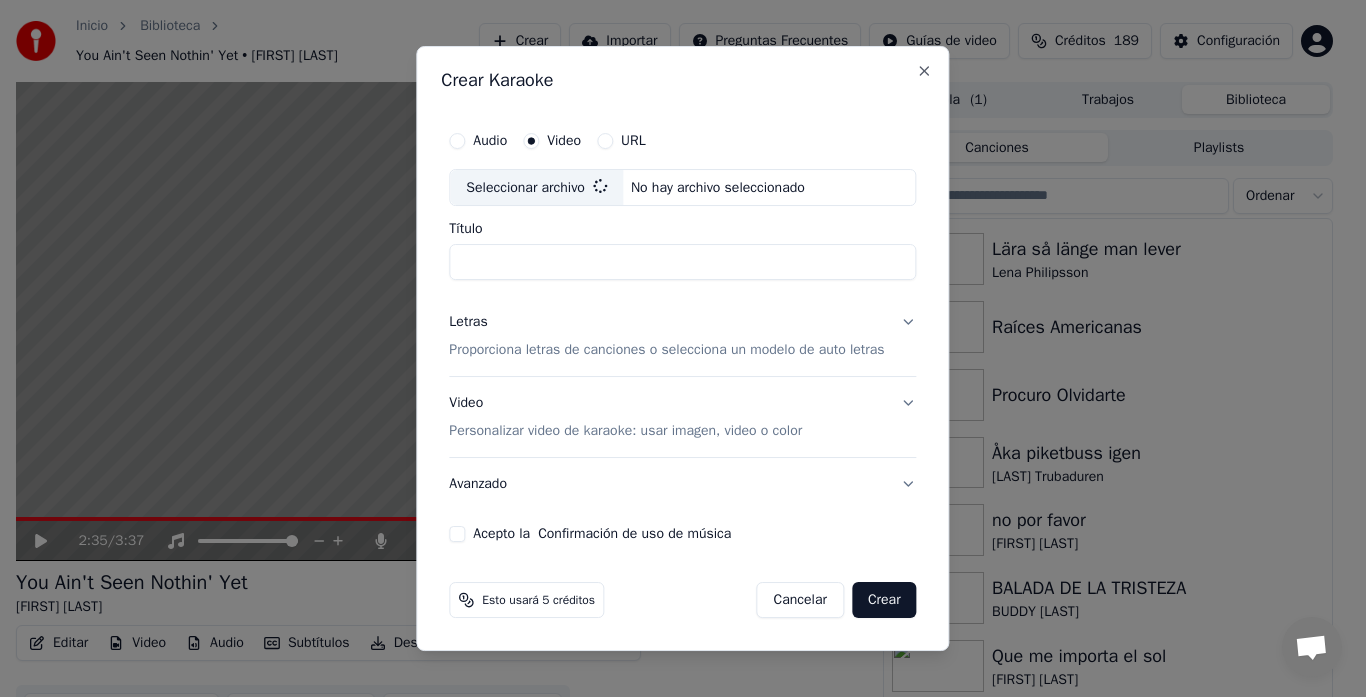 type on "**********" 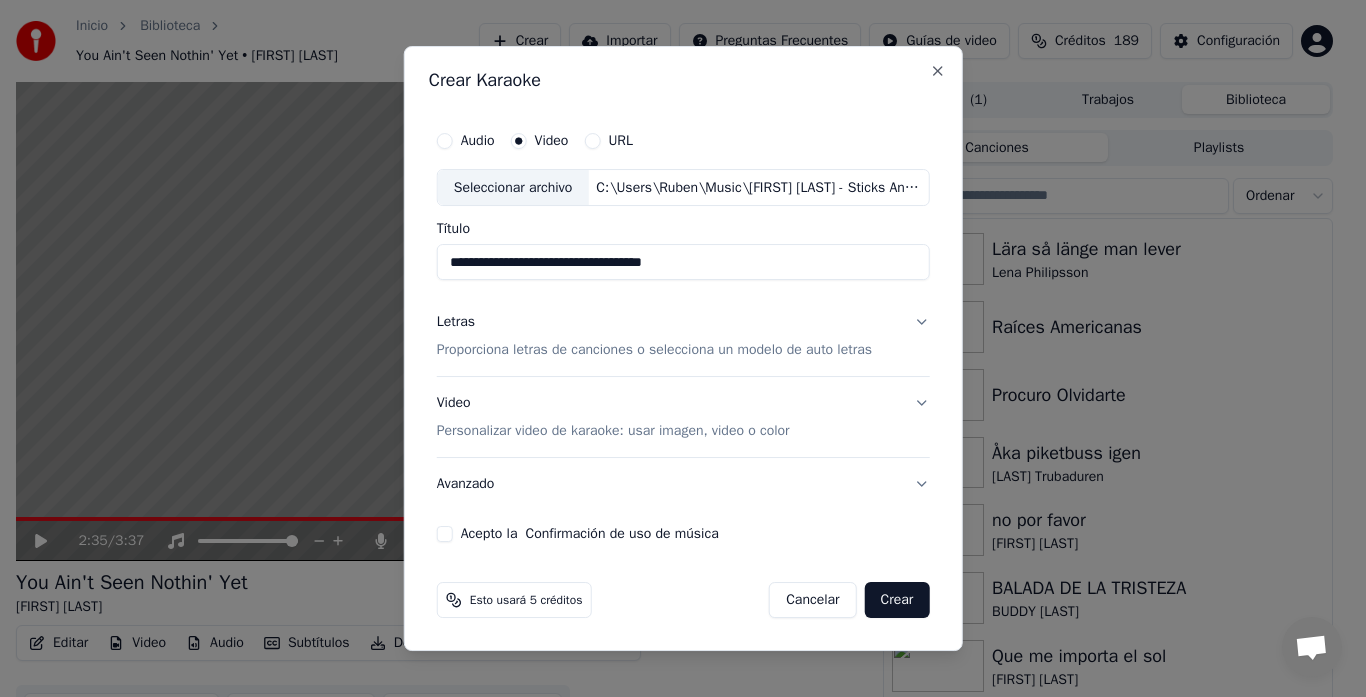 click on "Proporciona letras de canciones o selecciona un modelo de auto letras" at bounding box center (654, 351) 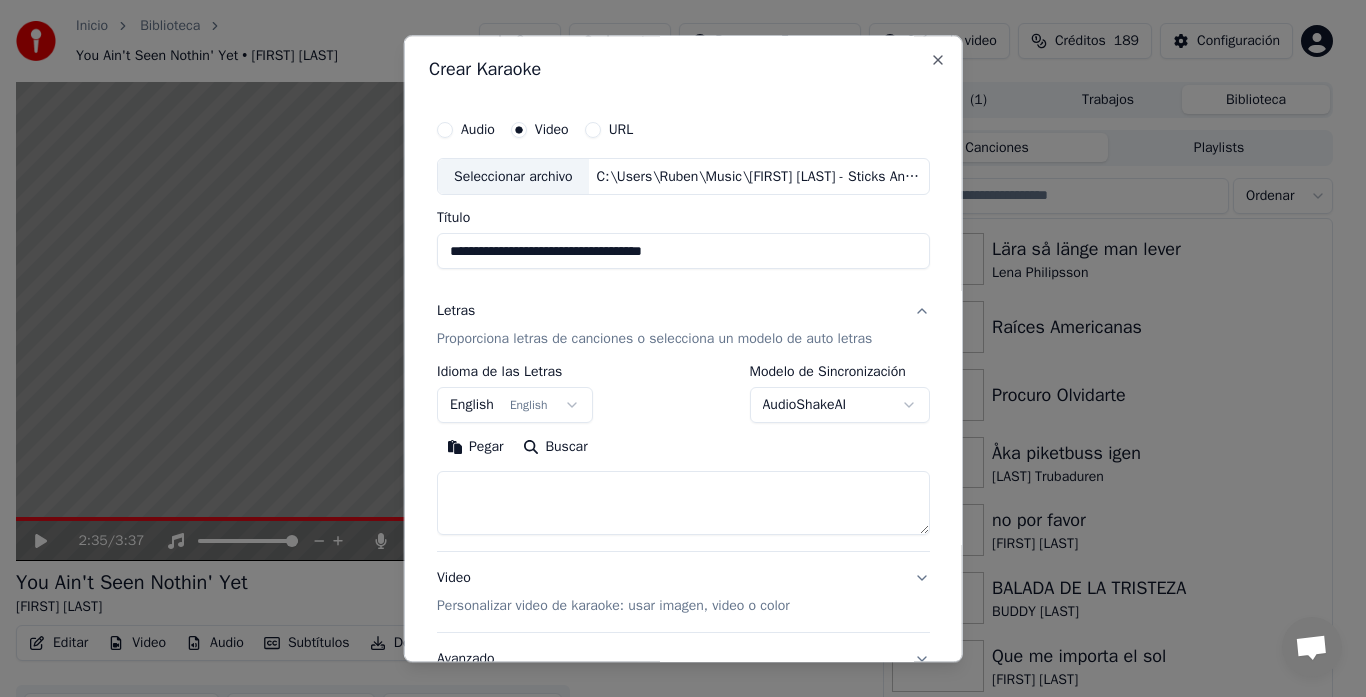 click at bounding box center [683, 504] 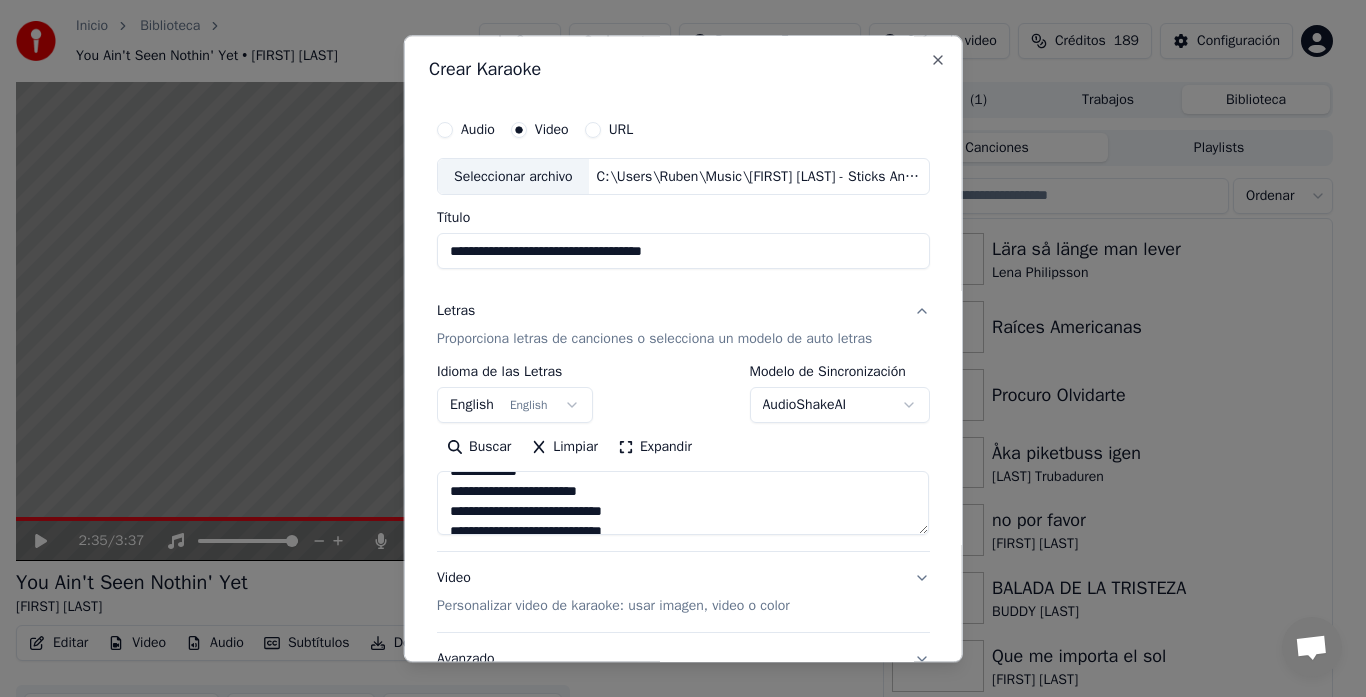 scroll, scrollTop: 873, scrollLeft: 0, axis: vertical 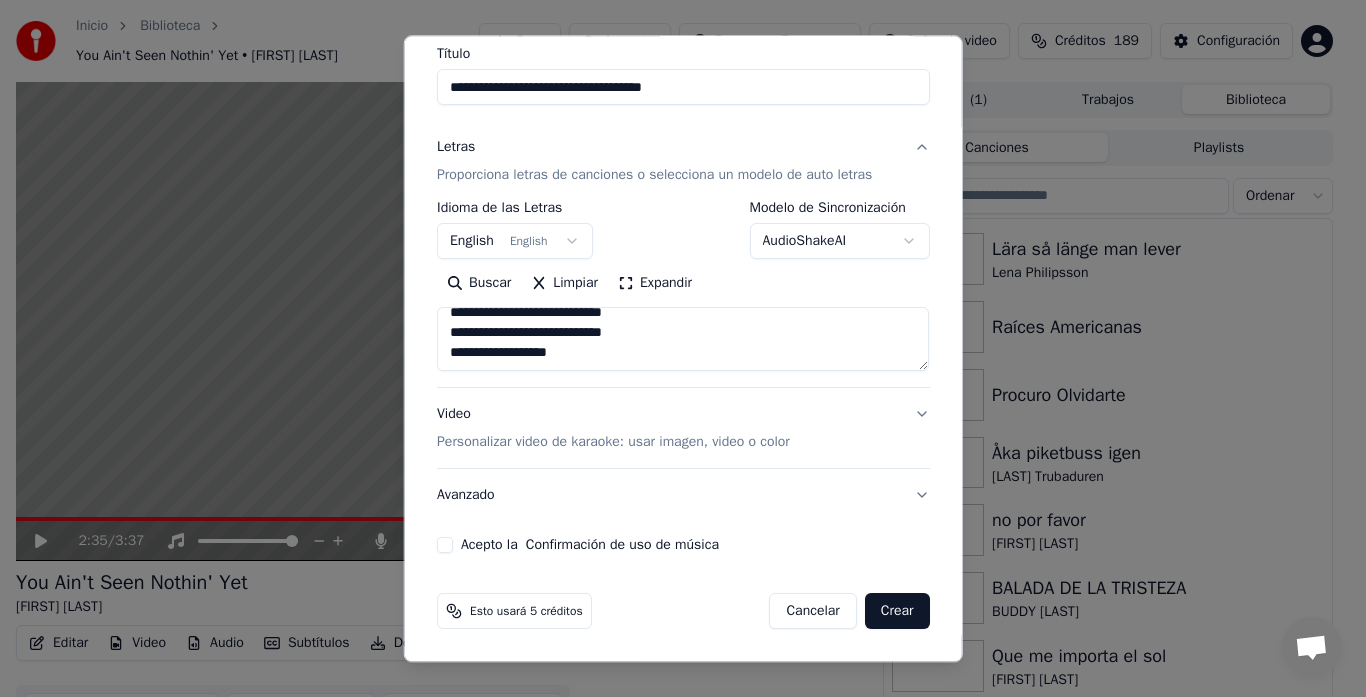 type on "**********" 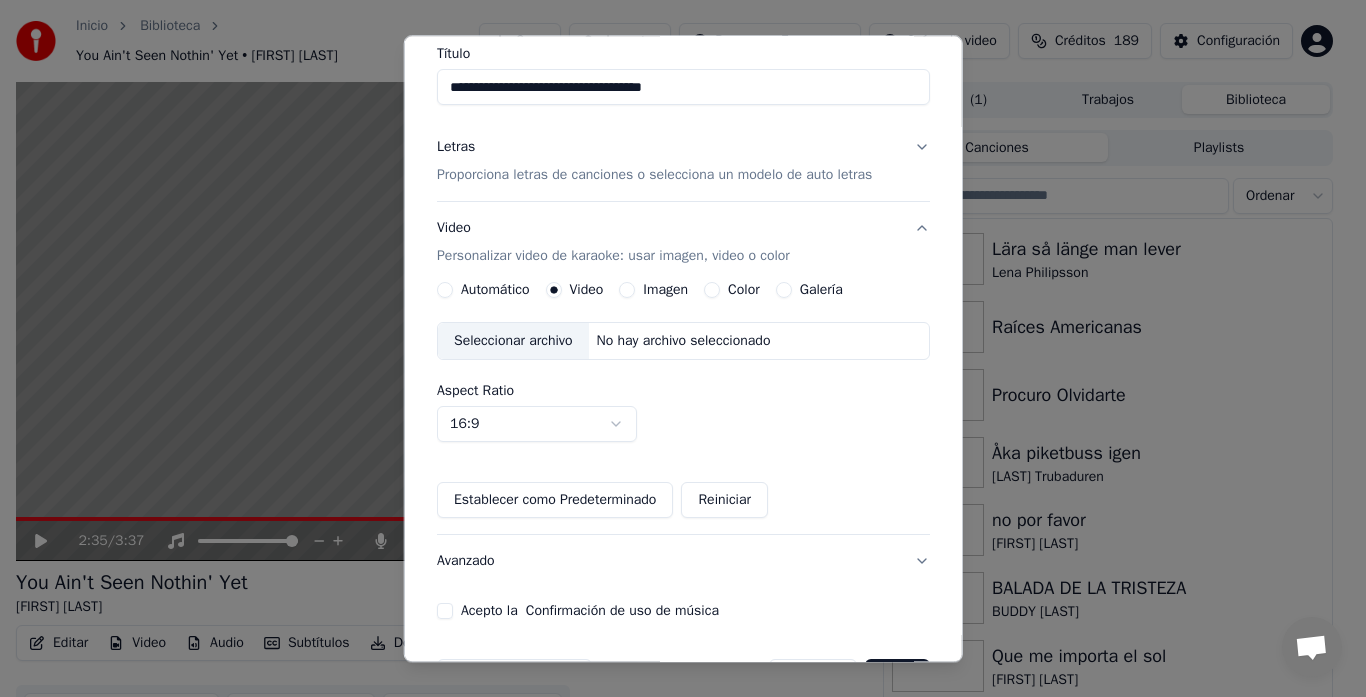 click on "Imagen" at bounding box center (627, 291) 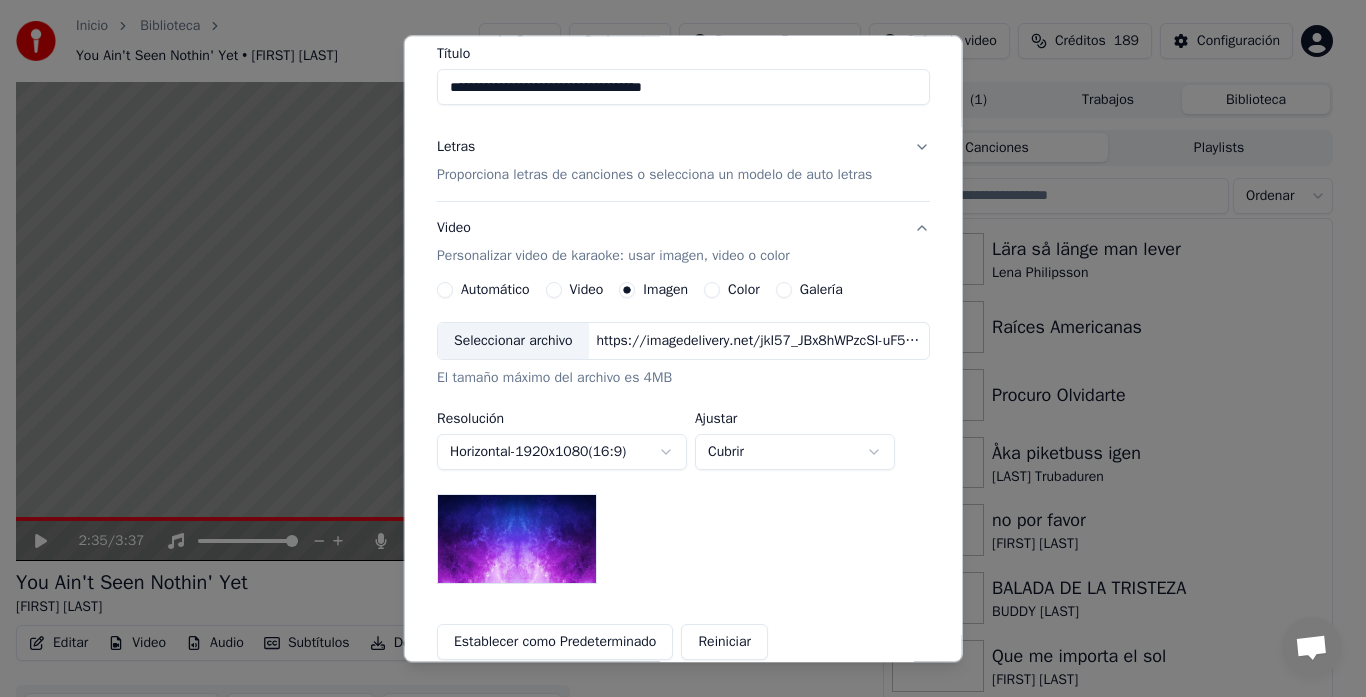 click on "Seleccionar archivo" at bounding box center [513, 342] 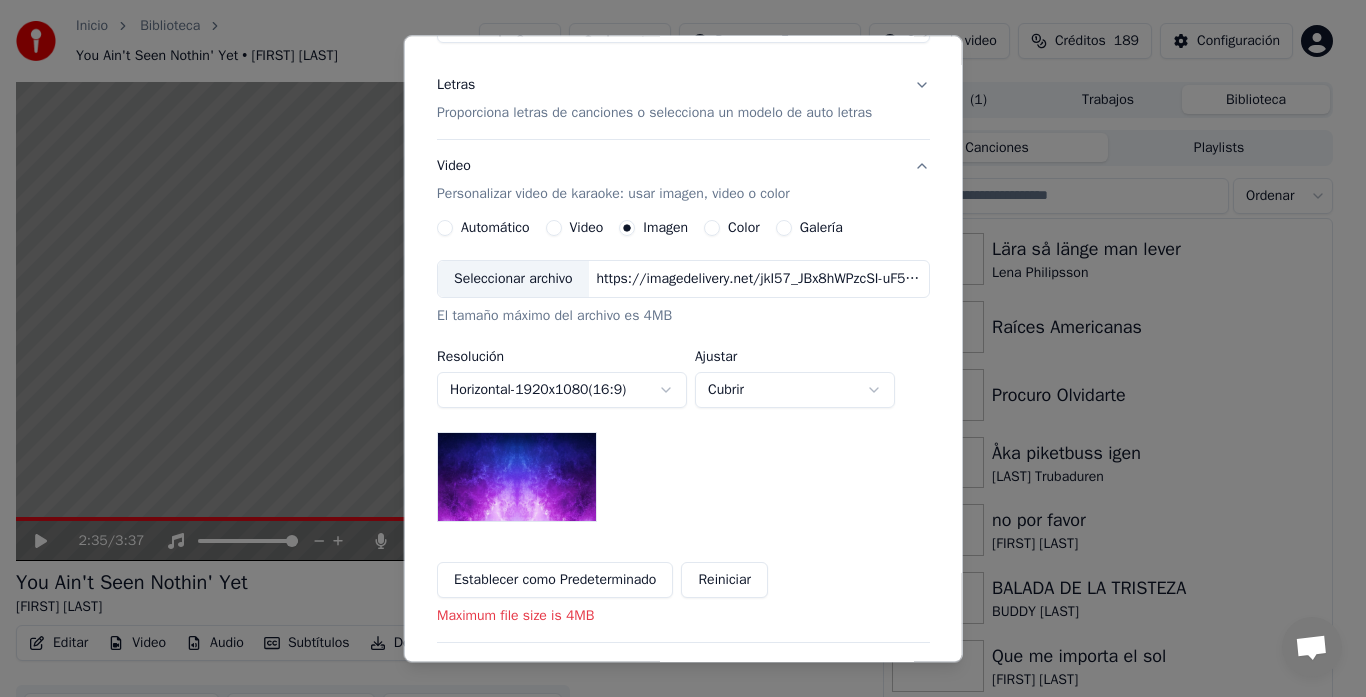 scroll, scrollTop: 297, scrollLeft: 0, axis: vertical 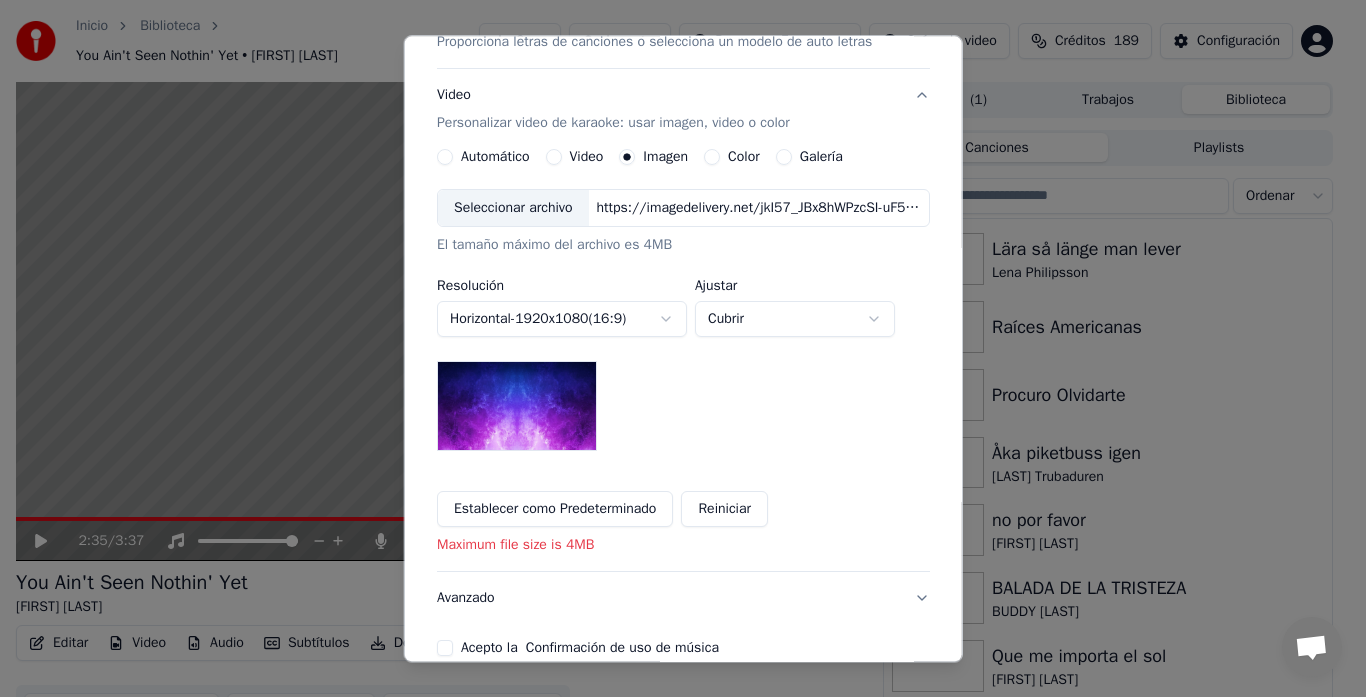 click on "Video" at bounding box center [553, 158] 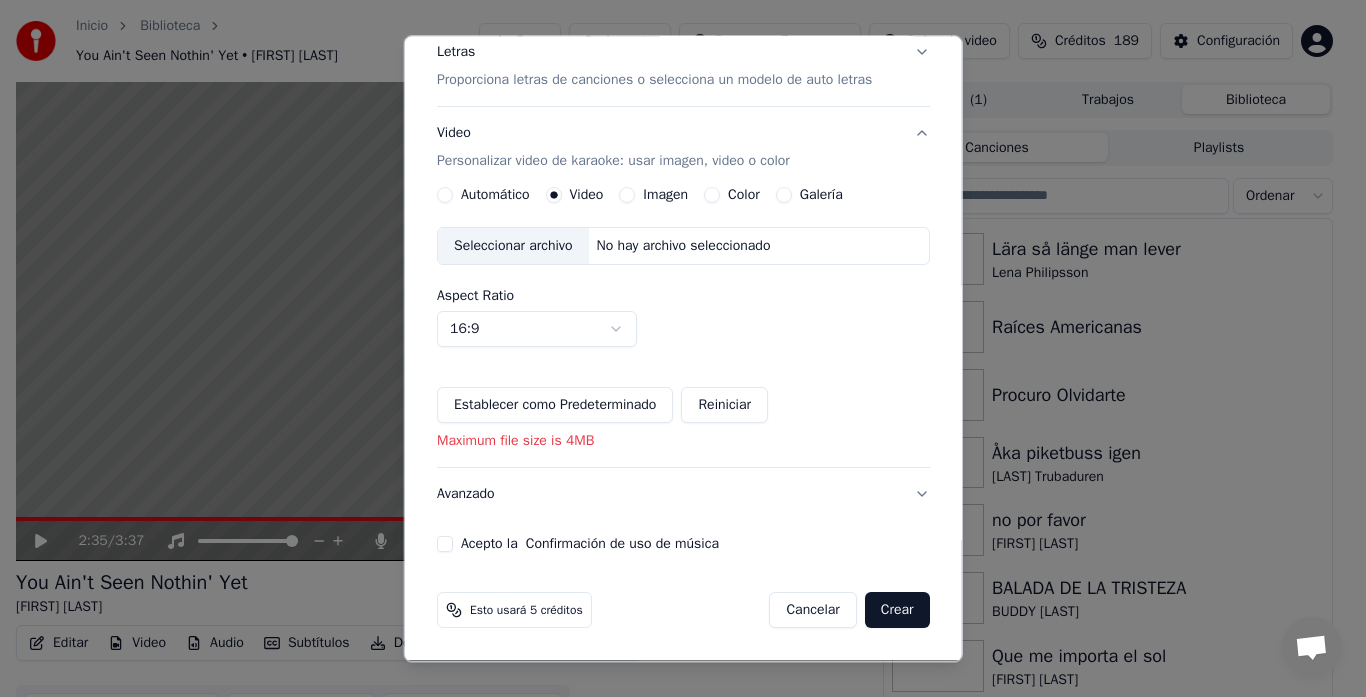 scroll, scrollTop: 259, scrollLeft: 0, axis: vertical 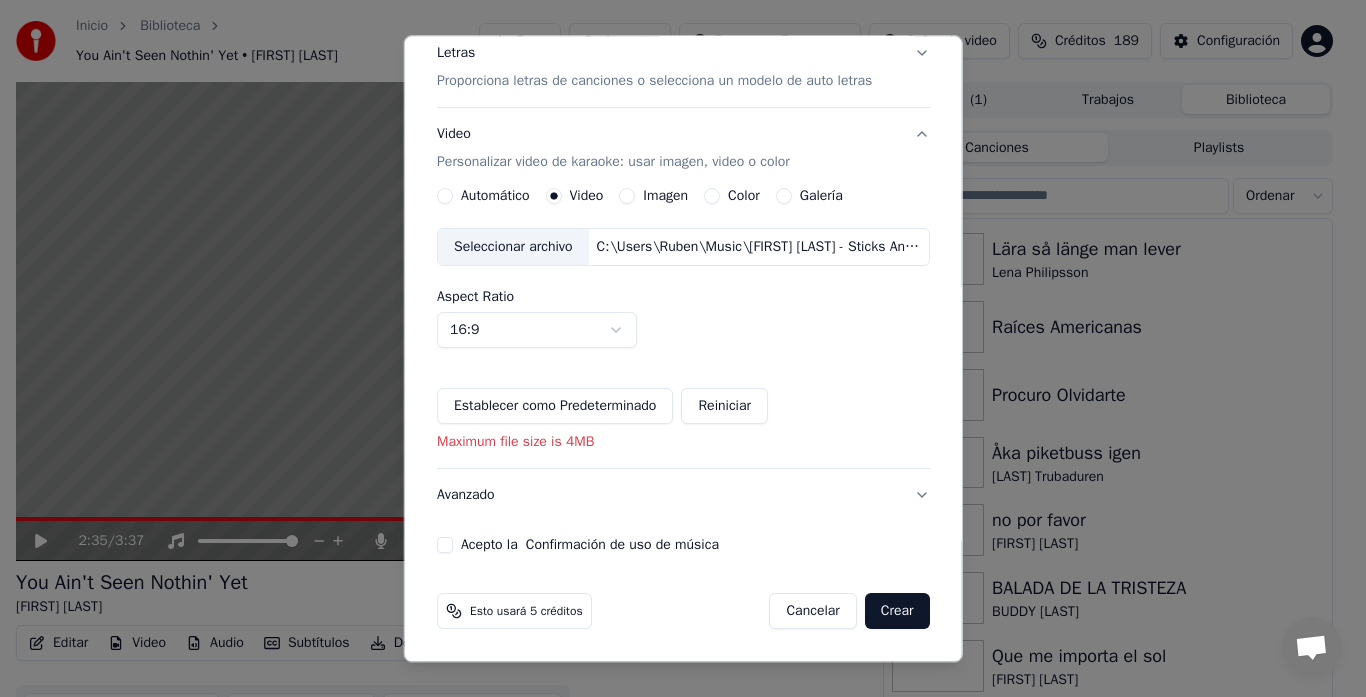 click on "Seleccionar archivo" at bounding box center (513, 248) 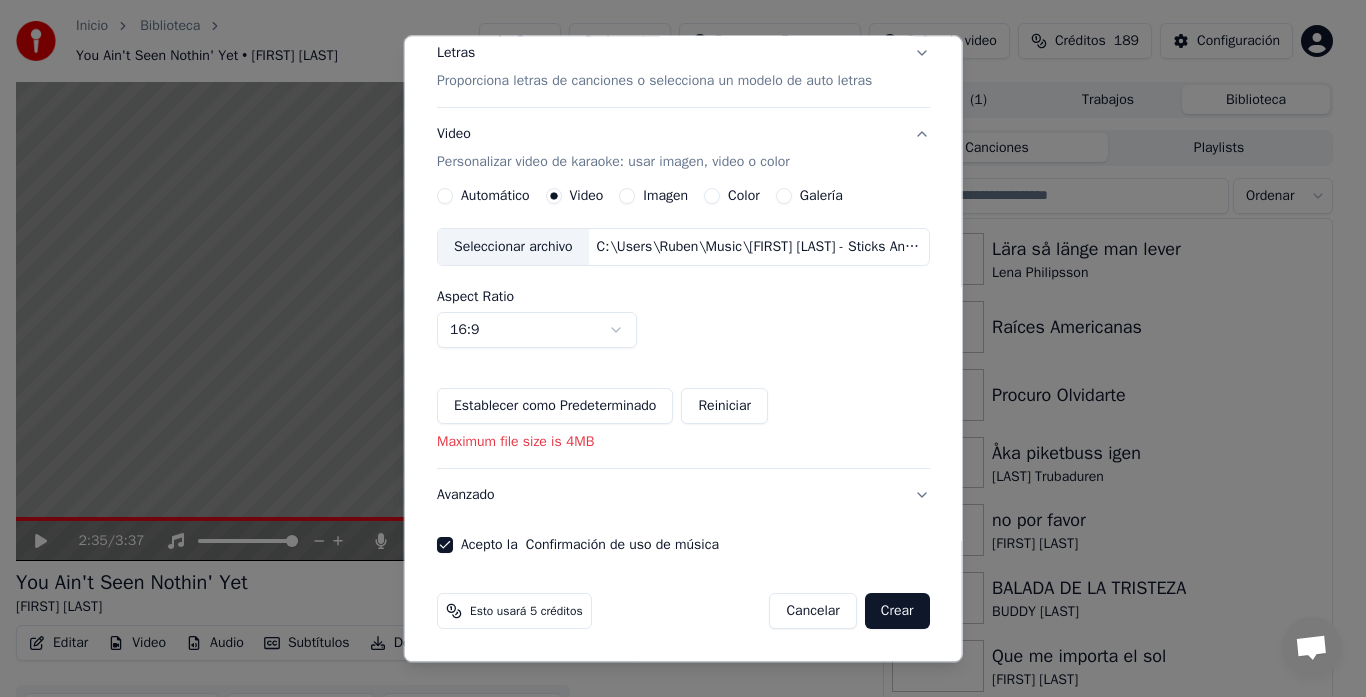 click on "Imagen" at bounding box center [627, 197] 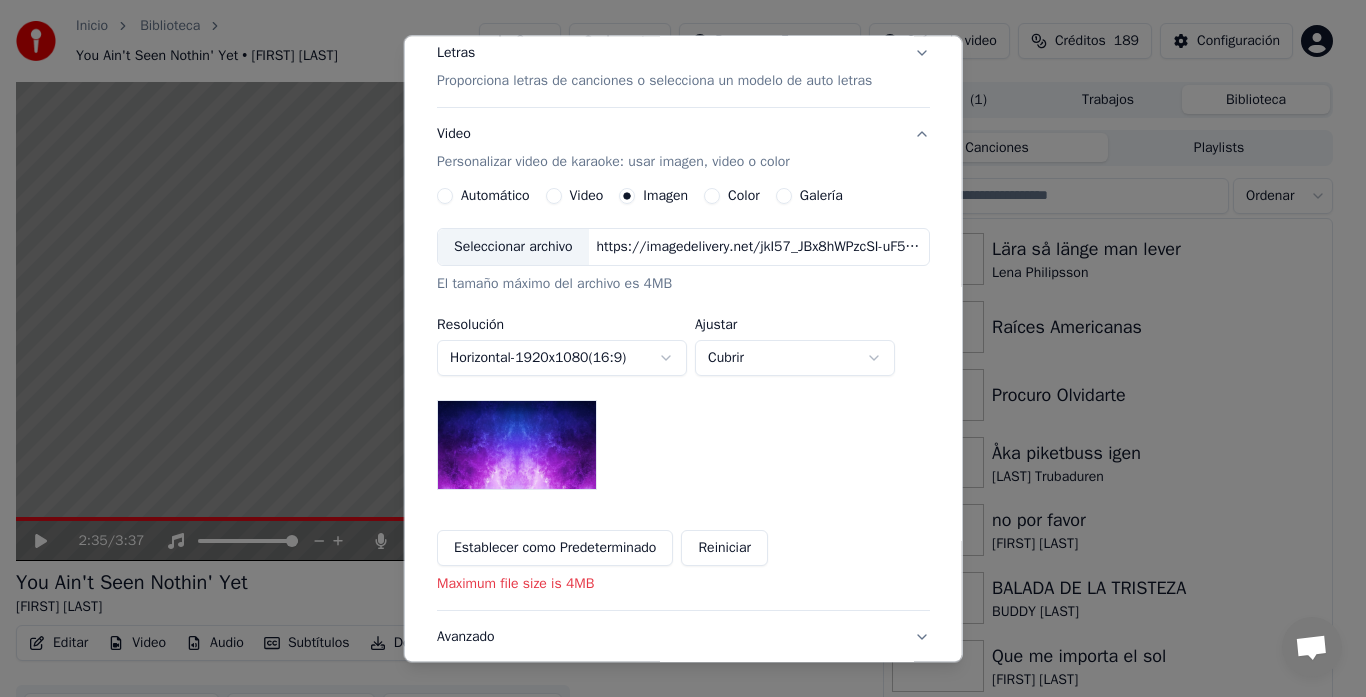 click on "Seleccionar archivo" at bounding box center [513, 248] 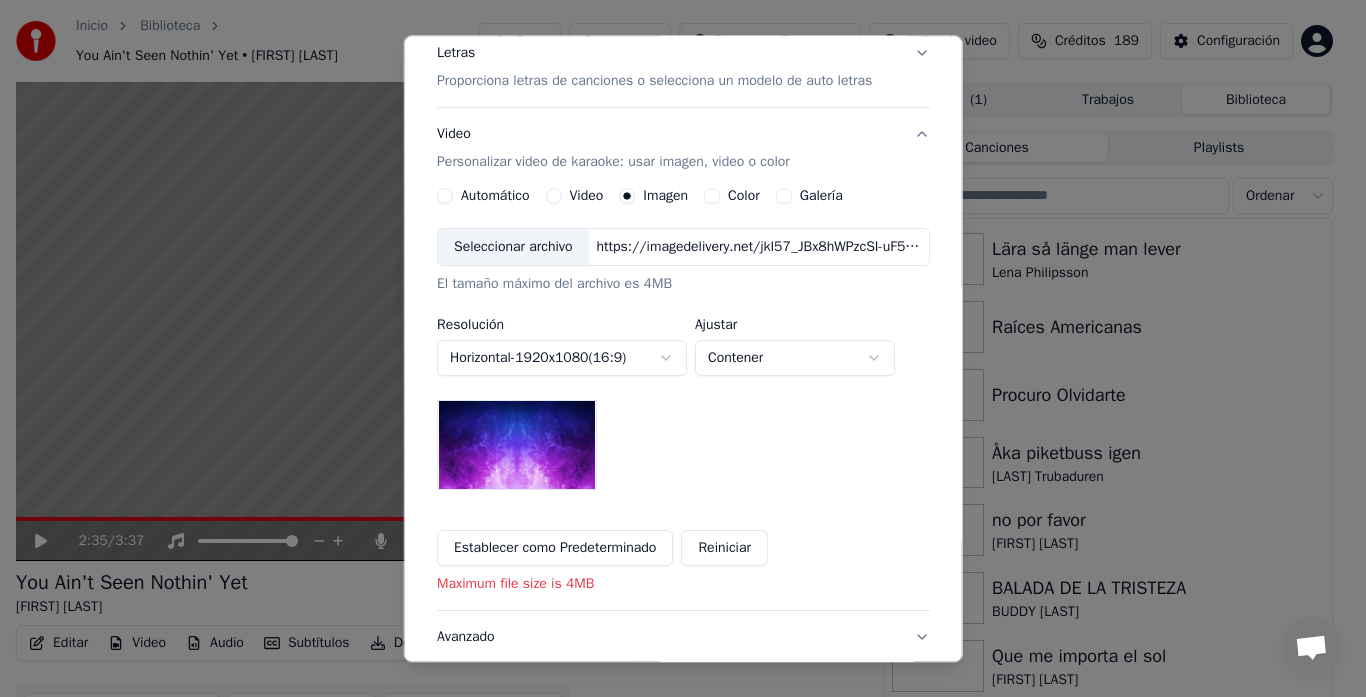 click on "Inicio Biblioteca You Ain't Seen Nothin' Yet • [FIRST] [LAST] Crear Importar Preguntas Frecuentes Guías de video Créditos 189 Configuración 2:35  /  3:37 You Ain't Seen Nothin' Yet [FIRST] [LAST] BPM 116 Tonalidad C#m Editar Video Audio Subtítulos Descargar Biblioteca en la nube Sincronización manual Descargar video Abrir Pantalla Doble Cola ( 1 ) Trabajos Biblioteca Canciones Playlists Ordenar Det är ju dej jag går och väntar på Raices Americanas [FIRST] [LAST] Lära så länge man lever [FIRST] [LAST] Raíces Americanas Procuro Olvidarte Åka piketbuss igen [LAST] Trubaduren no por favor [FIRST] [LAST] BALADA DE LA TRISTEZA BUDDY [LAST] Que me importa el sol [FIRST] [LAST] Den Sista Sången [LAST] Det bästa kanske inte hänt än [FIRST] [LAST] speedy gonzales Nationalteatern Chatt [FIRST] från Youka Desktop Fler kanaler Fortsätt på E-post Offline. Du har varit inaktiv en stund. Skicka ett meddelande för att återstarta chatten. Youka Desktop Hej! Hur kan jag hjälpa dig?  Fredag, 11 Juli Läst x" at bounding box center [674, 348] 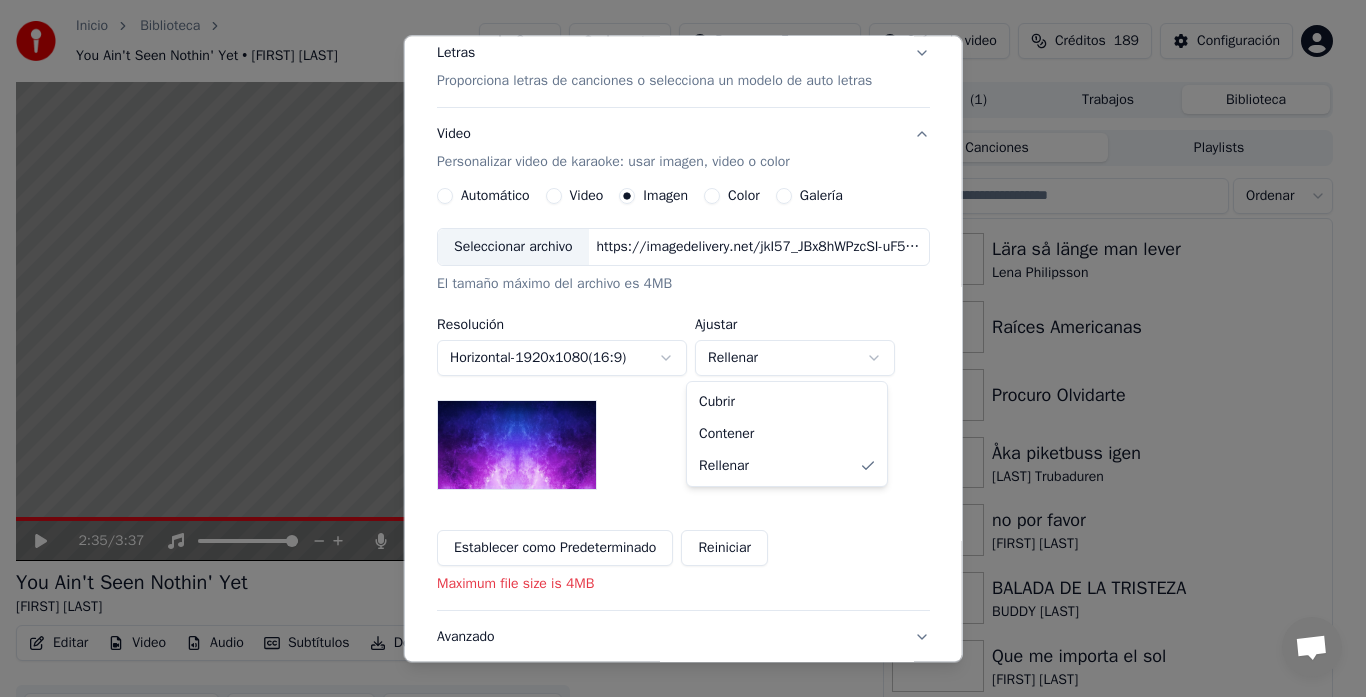 click on "Inicio Biblioteca You Ain't Seen Nothin' Yet • [FIRST] [LAST] Crear Importar Preguntas Frecuentes Guías de video Créditos 189 Configuración 2:35  /  3:37 You Ain't Seen Nothin' Yet [FIRST] [LAST] BPM 116 Tonalidad C#m Editar Video Audio Subtítulos Descargar Biblioteca en la nube Sincronización manual Descargar video Abrir Pantalla Doble Cola ( 1 ) Trabajos Biblioteca Canciones Playlists Ordenar Det är ju dej jag går och väntar på Raices Americanas [FIRST] [LAST] Lära så länge man lever [FIRST] [LAST] Raíces Americanas Procuro Olvidarte Åka piketbuss igen [LAST] Trubaduren no por favor [FIRST] [LAST] BALADA DE LA TRISTEZA BUDDY [LAST] Que me importa el sol [FIRST] [LAST] Den Sista Sången [LAST] Det bästa kanske inte hänt än [FIRST] [LAST] speedy gonzales Nationalteatern Chatt [FIRST] från Youka Desktop Fler kanaler Fortsätt på E-post Offline. Du har varit inaktiv en stund. Skicka ett meddelande för att återstarta chatten. Youka Desktop Hej! Hur kan jag hjälpa dig?  Fredag, 11 Juli Läst x" at bounding box center [674, 348] 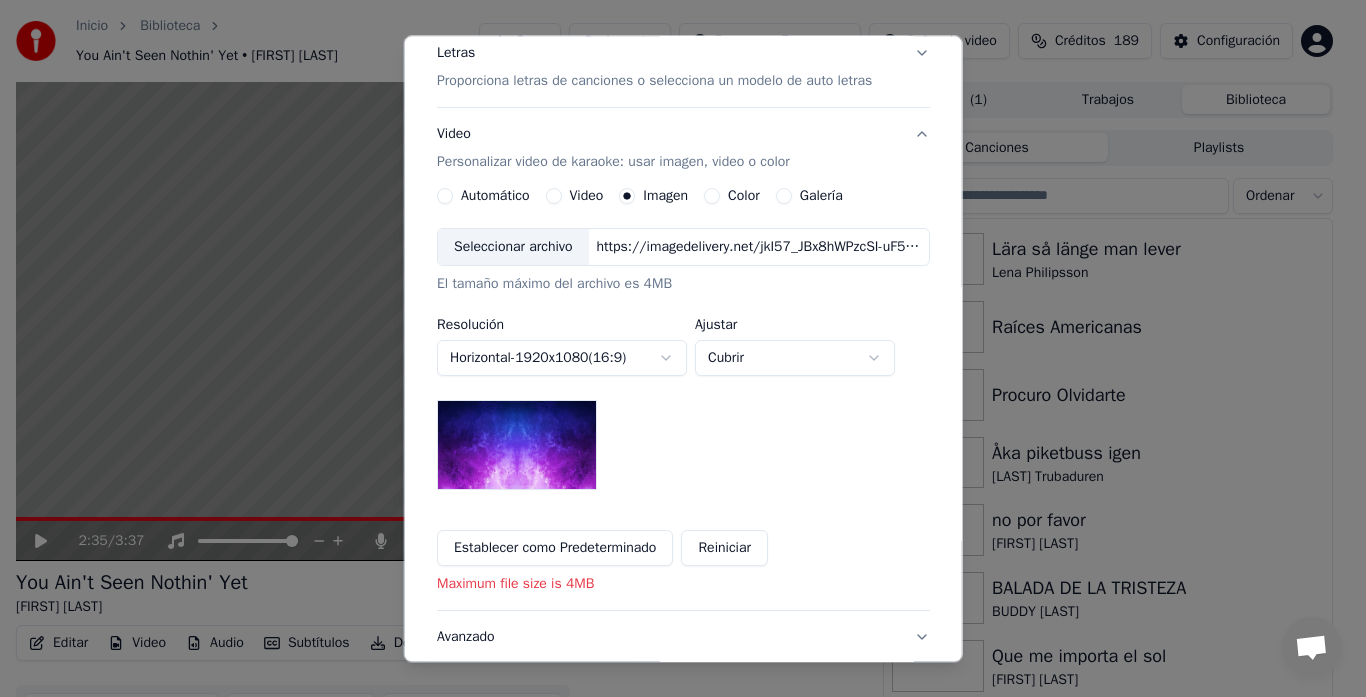 click on "Seleccionar archivo" at bounding box center (513, 248) 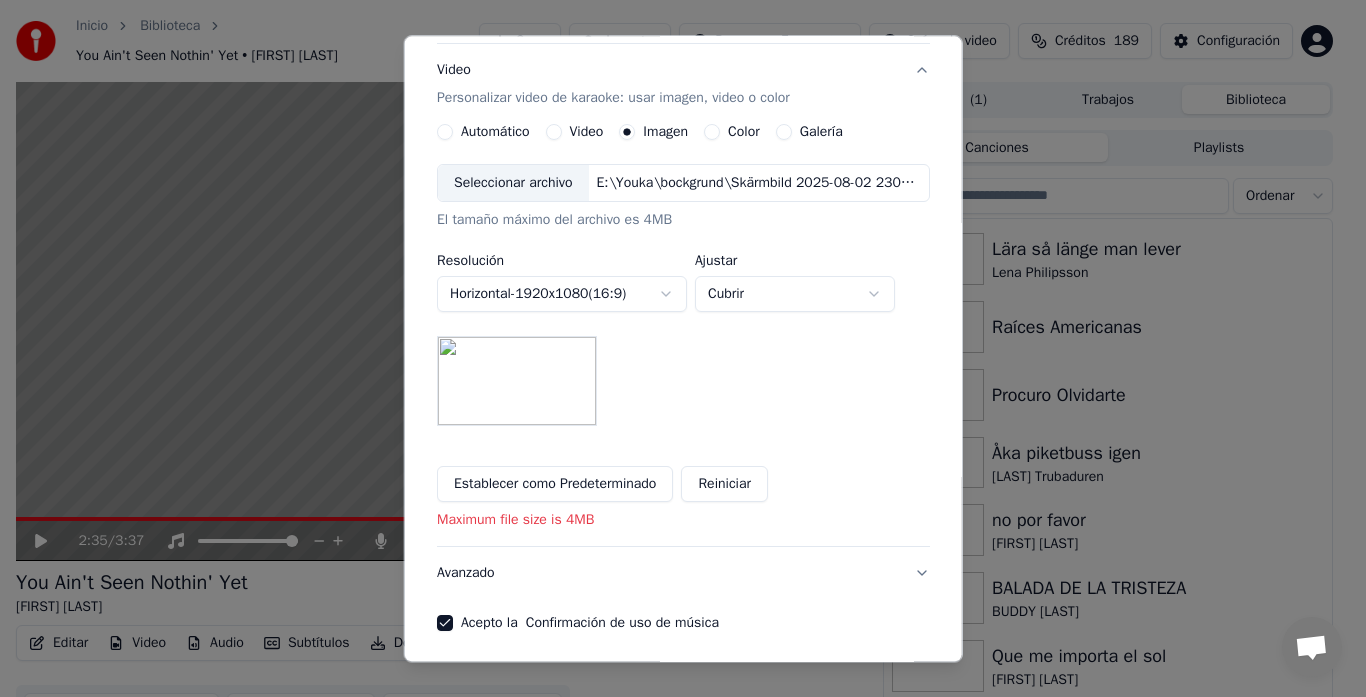 scroll, scrollTop: 391, scrollLeft: 0, axis: vertical 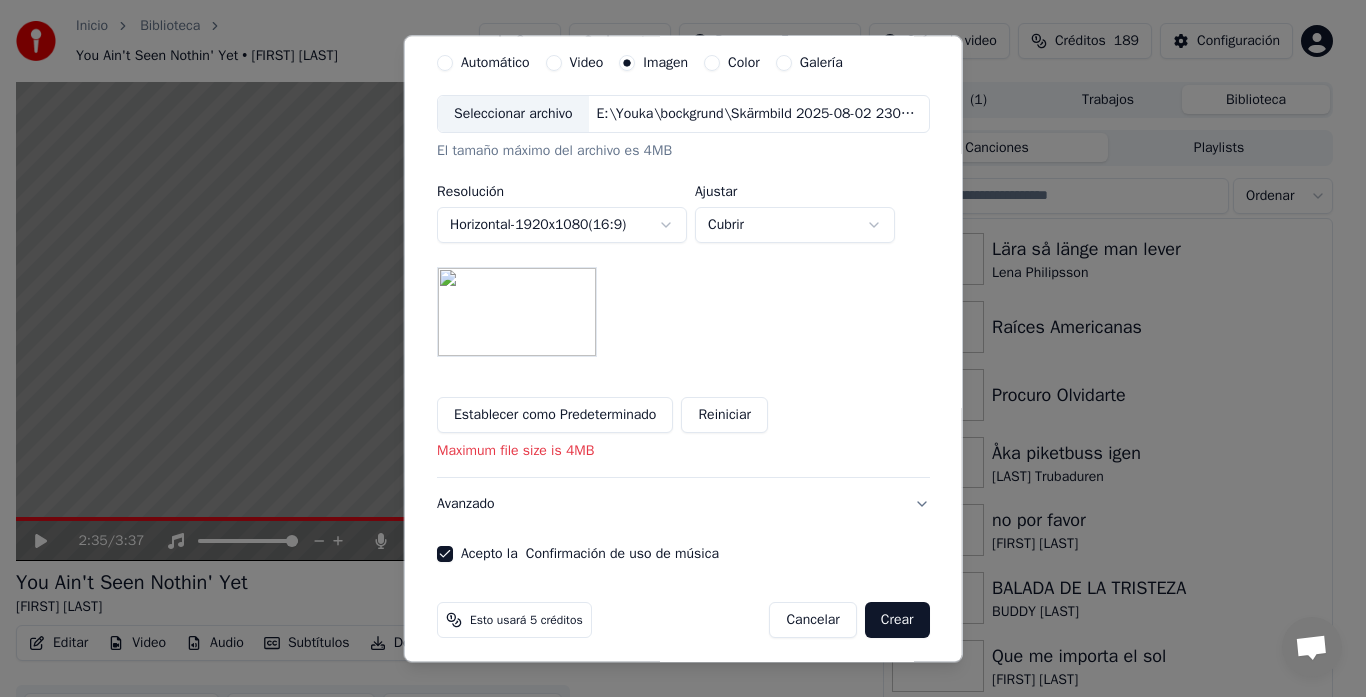 click on "Crear" at bounding box center [897, 621] 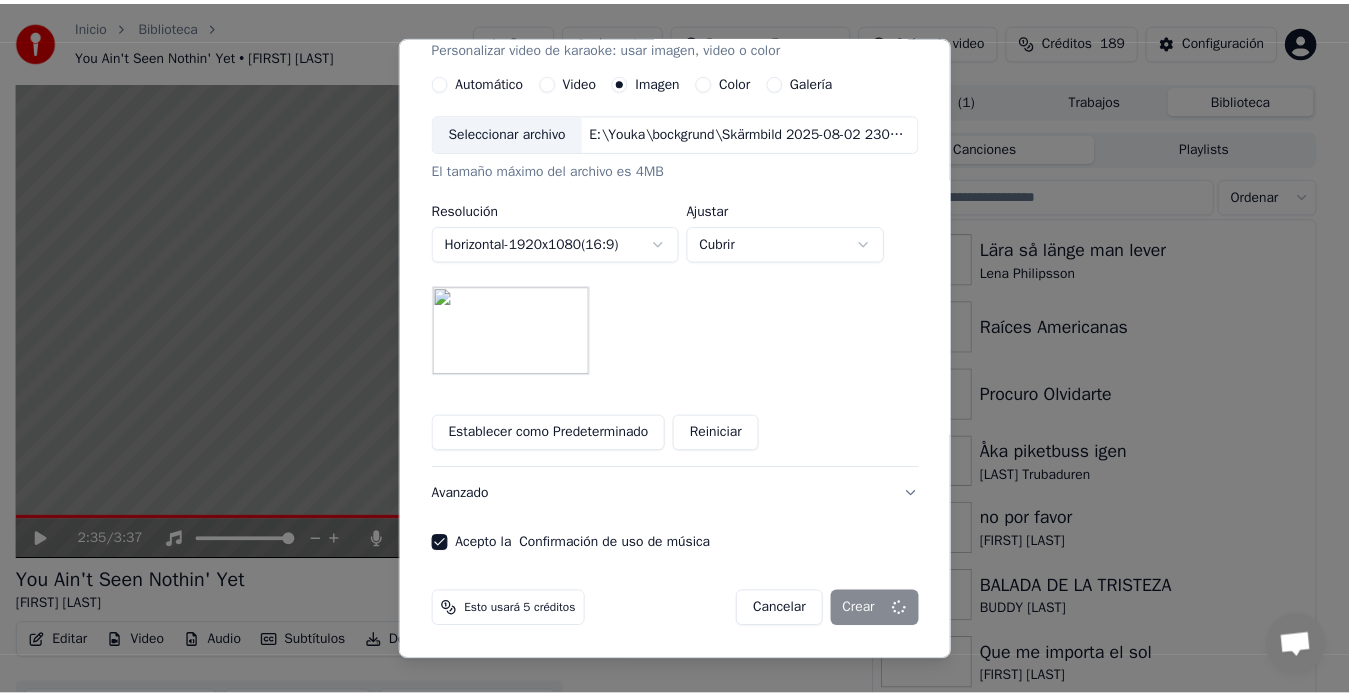 scroll, scrollTop: 373, scrollLeft: 0, axis: vertical 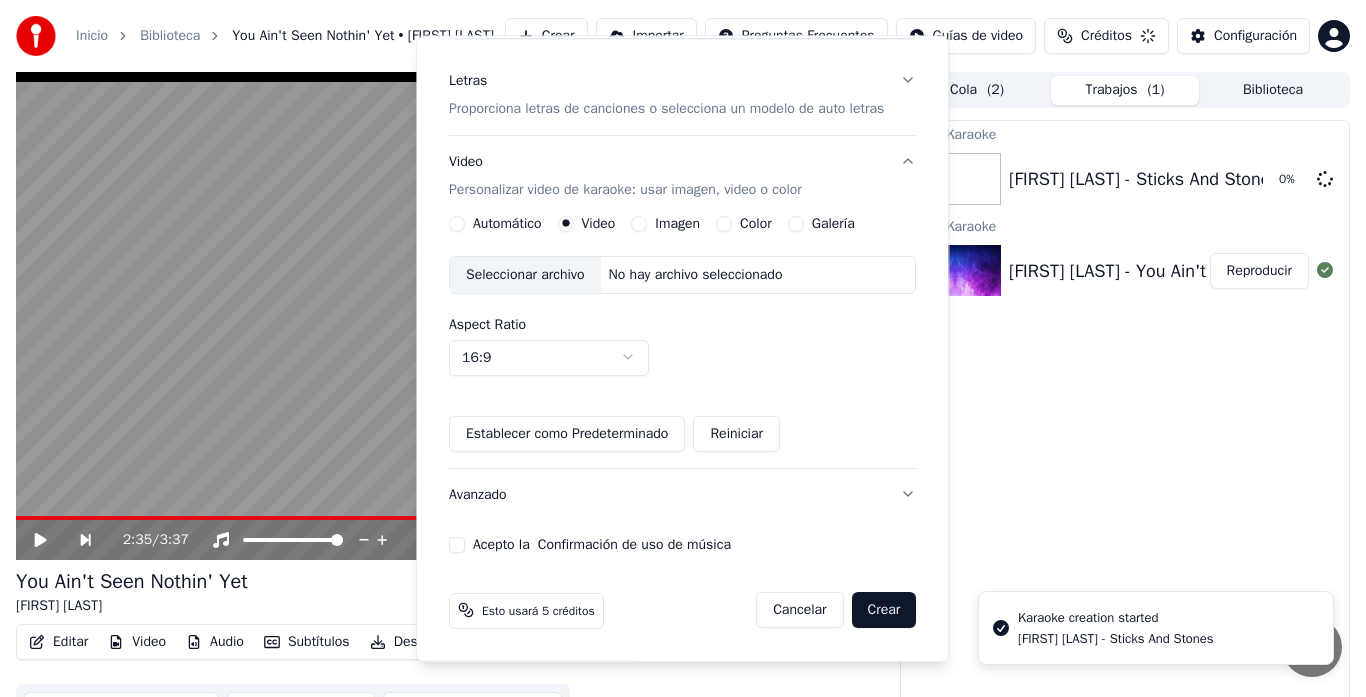 type 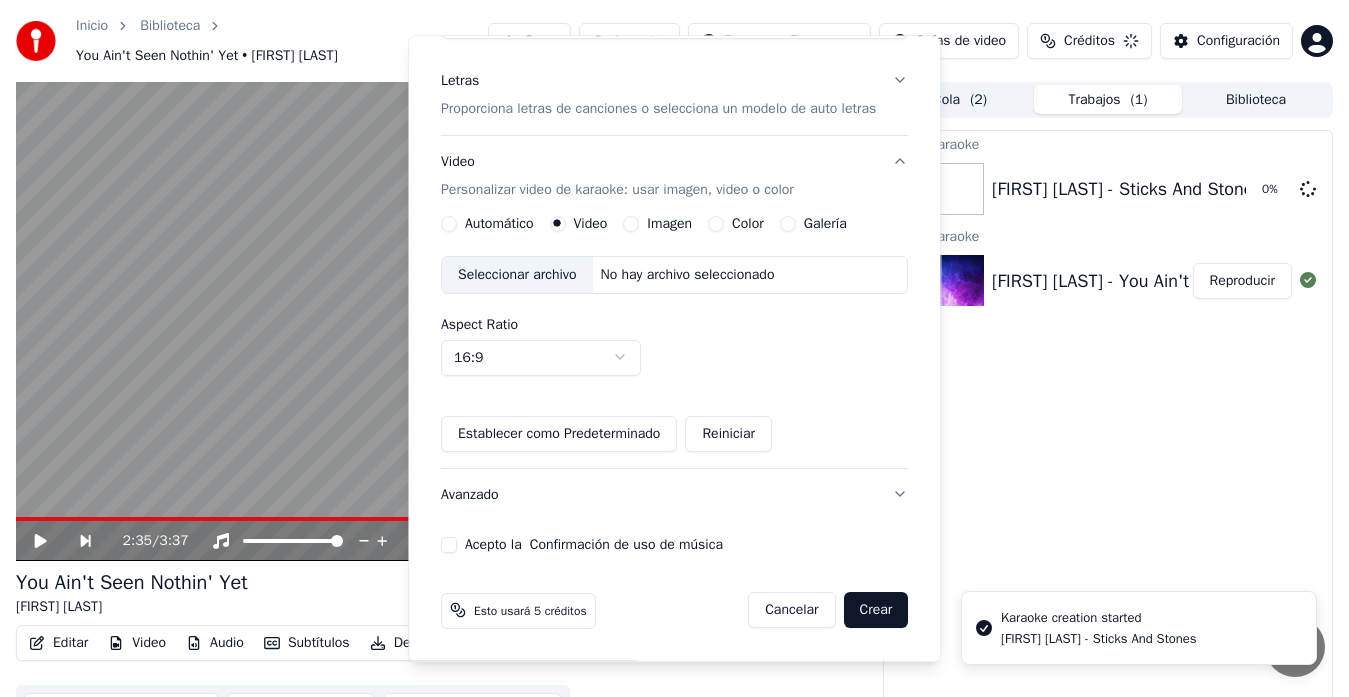 scroll, scrollTop: 231, scrollLeft: 0, axis: vertical 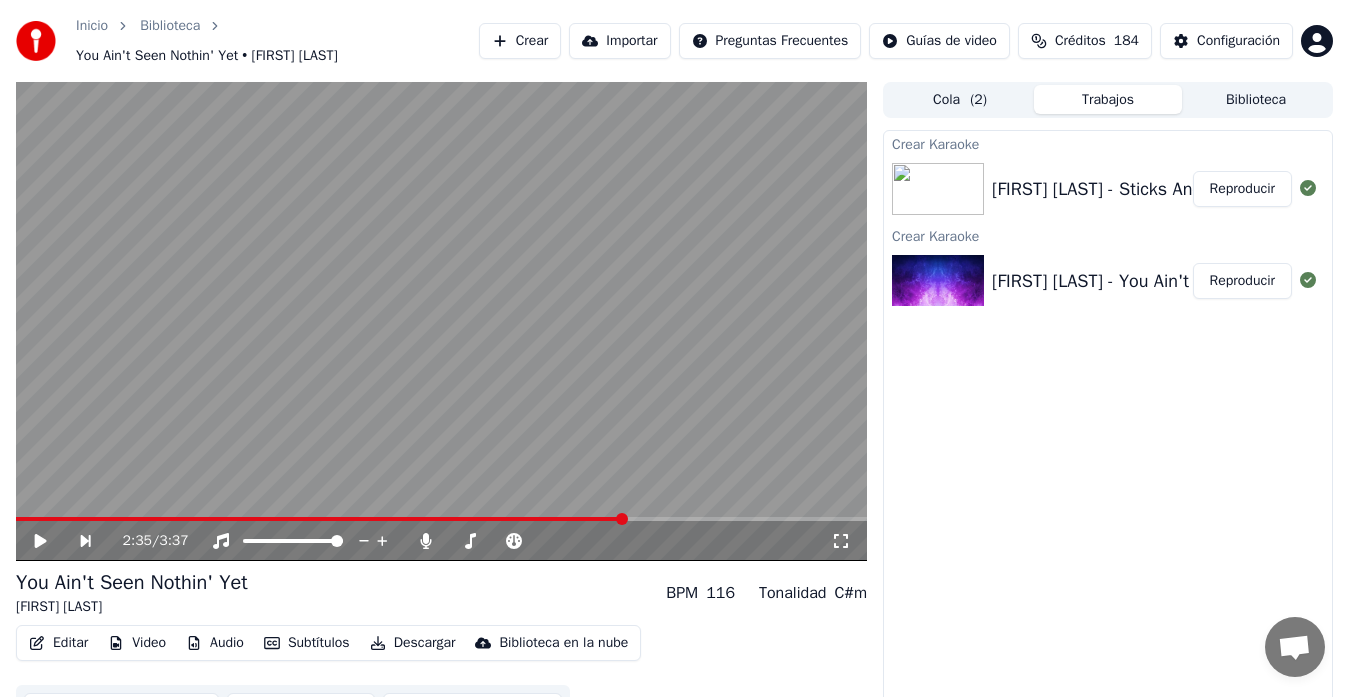 click on "Reproducir" at bounding box center (1242, 189) 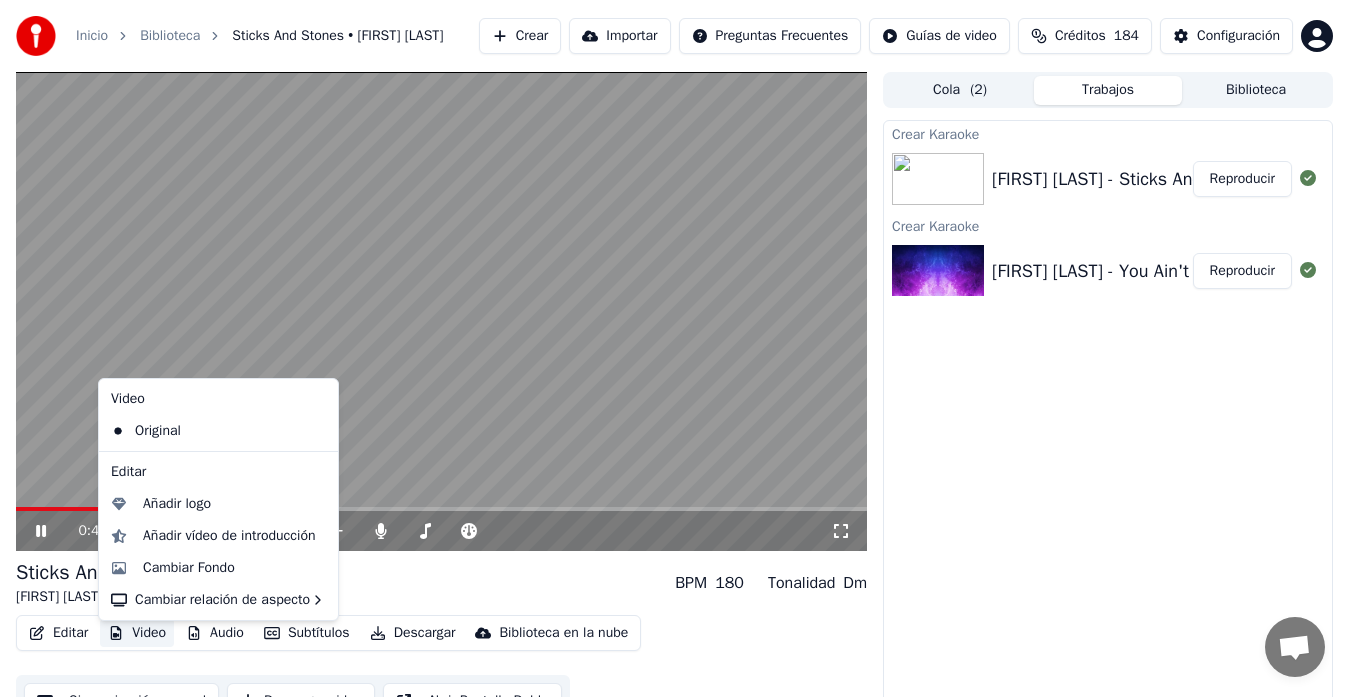 click on "Video" at bounding box center (137, 633) 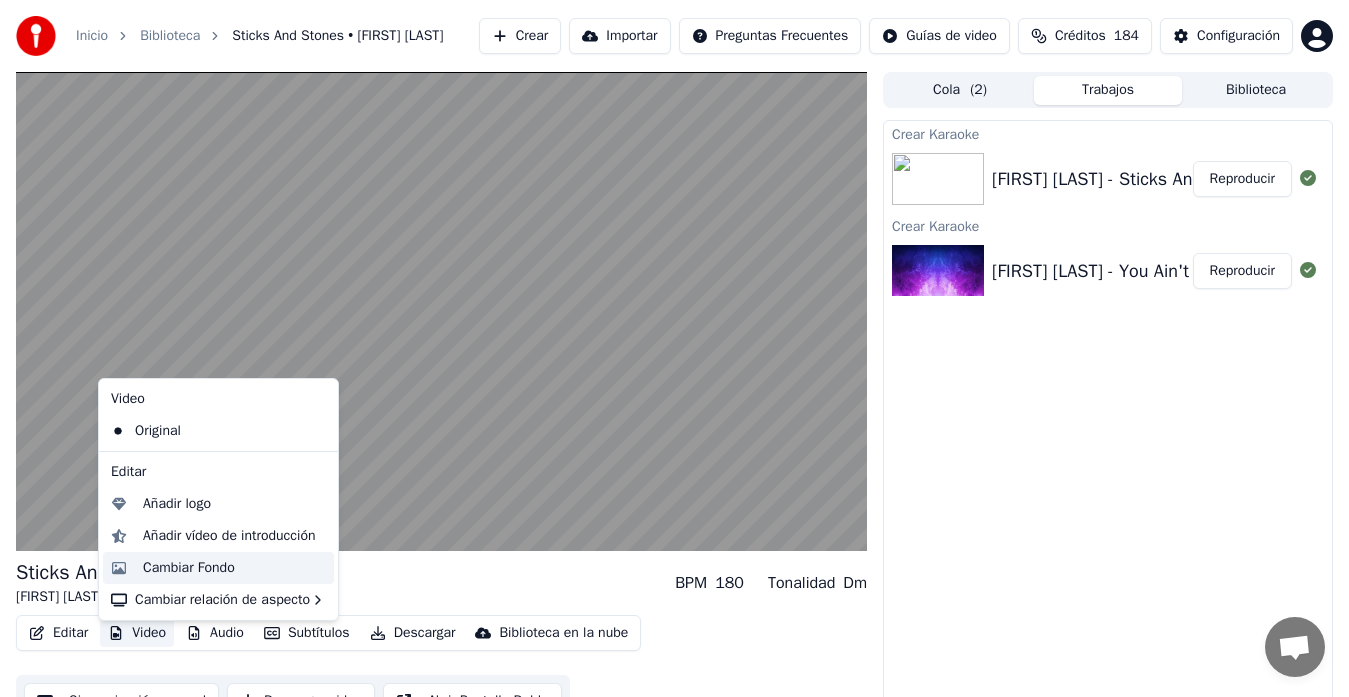 click on "Cambiar Fondo" at bounding box center (189, 568) 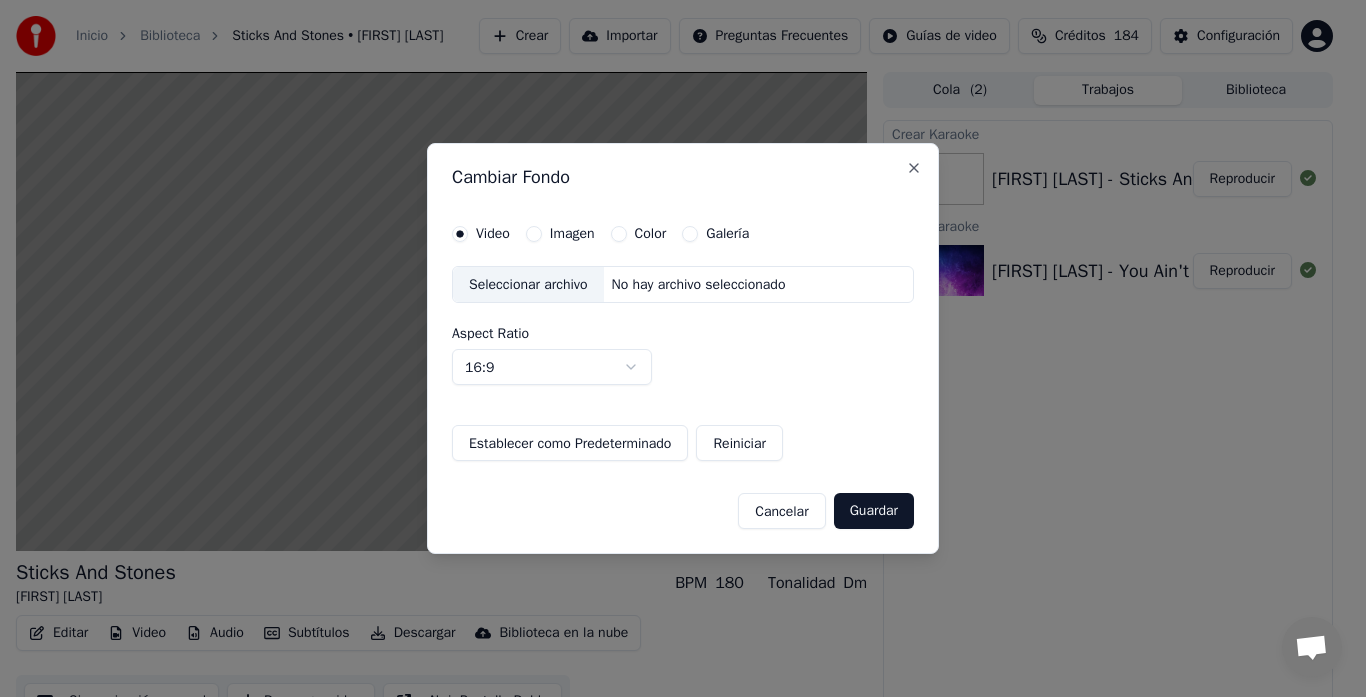 click on "Imagen" at bounding box center (534, 234) 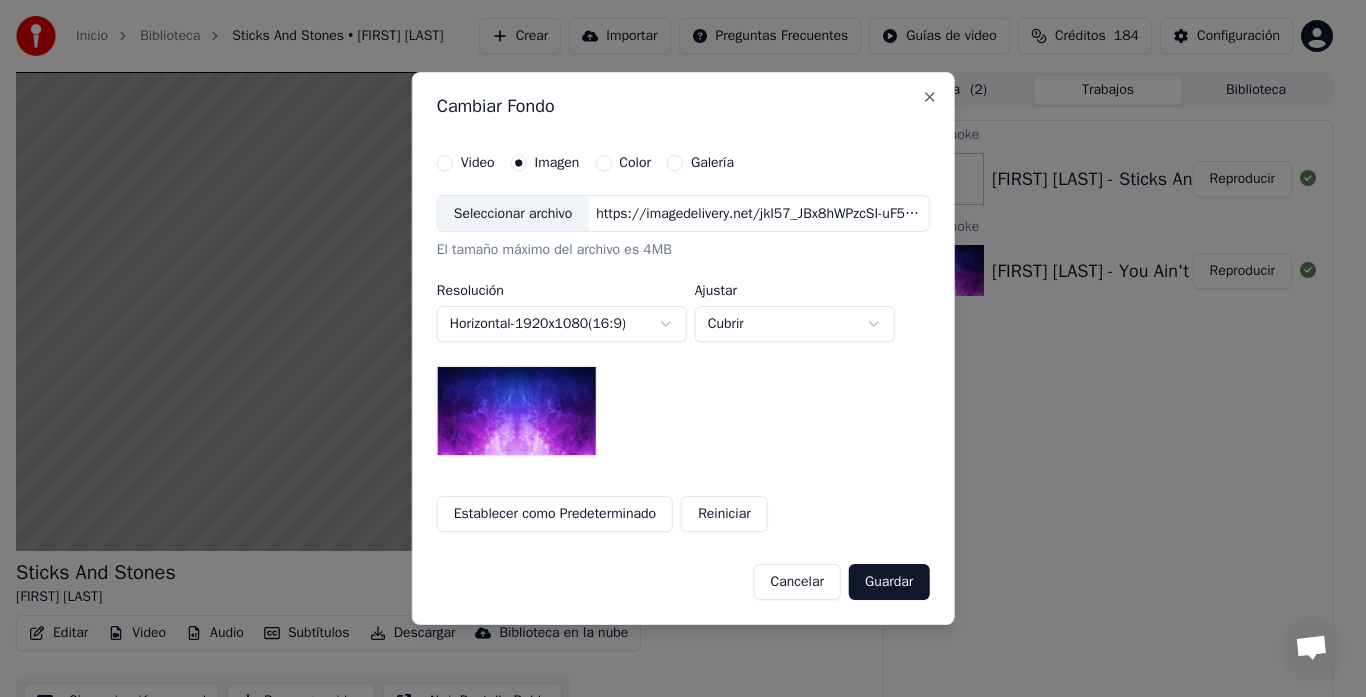 click on "Seleccionar archivo" at bounding box center (513, 214) 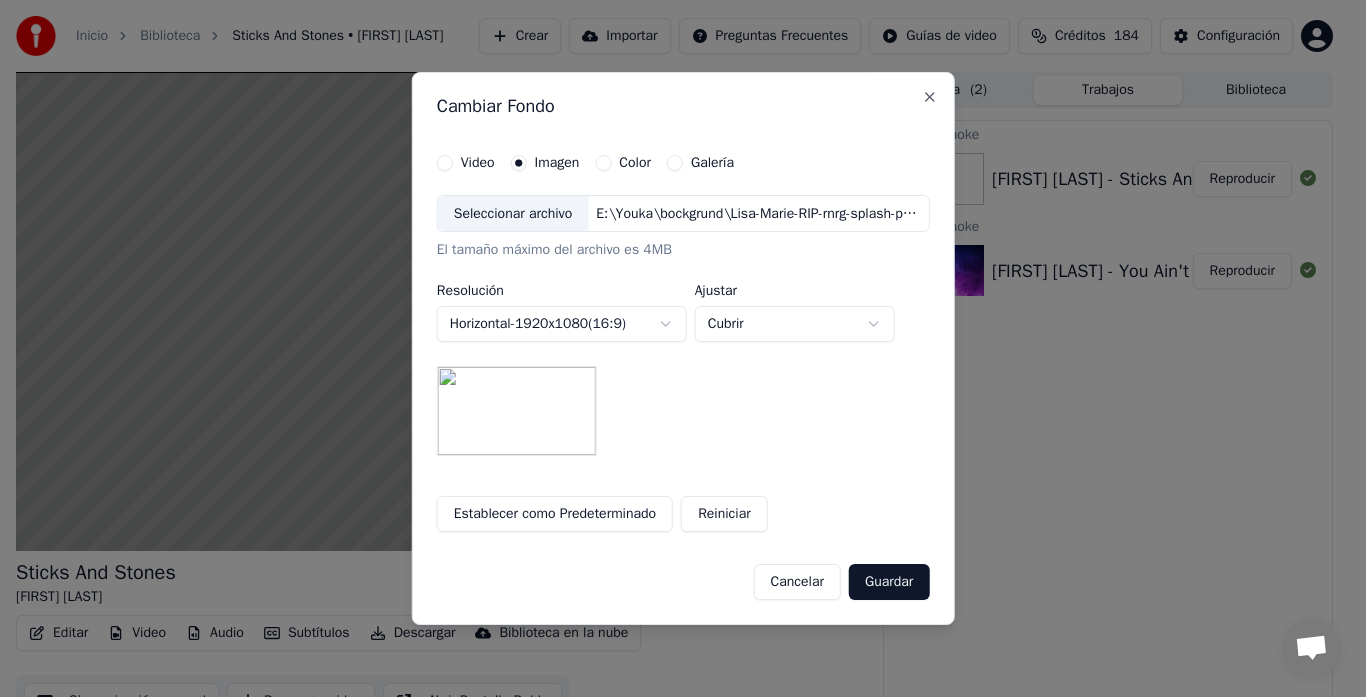 click on "Guardar" at bounding box center [889, 582] 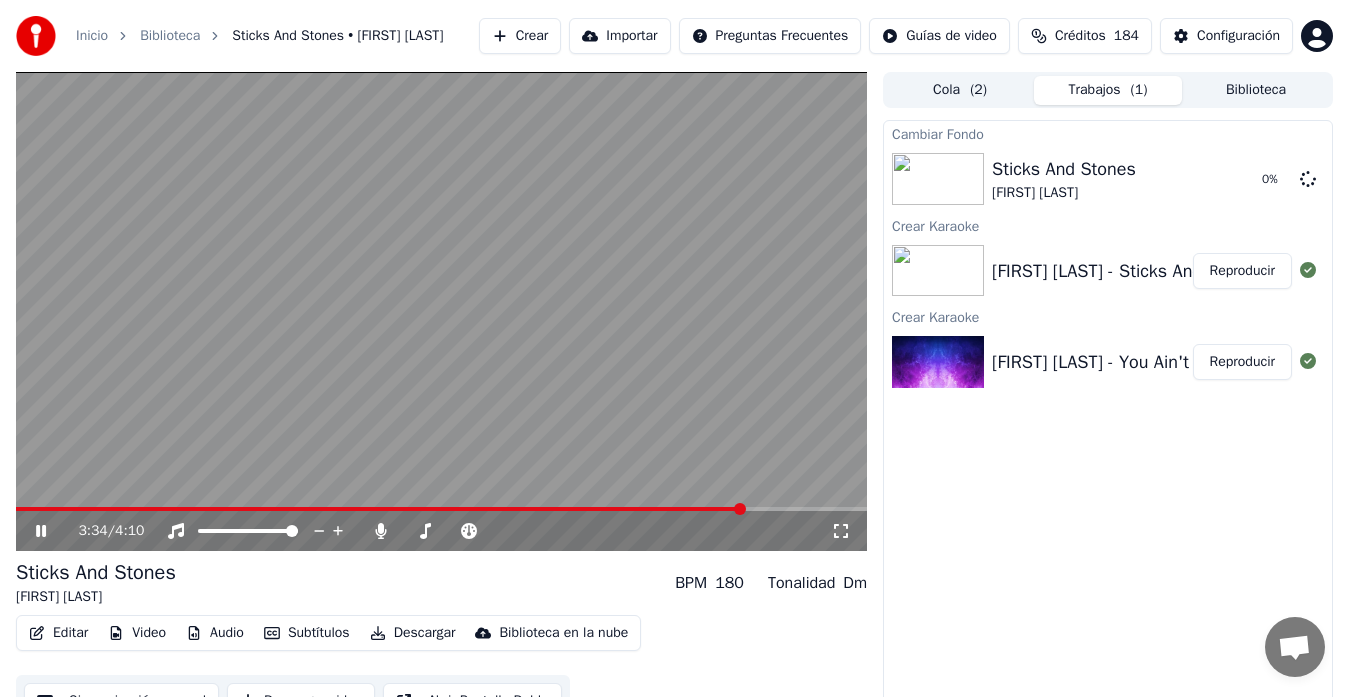 click 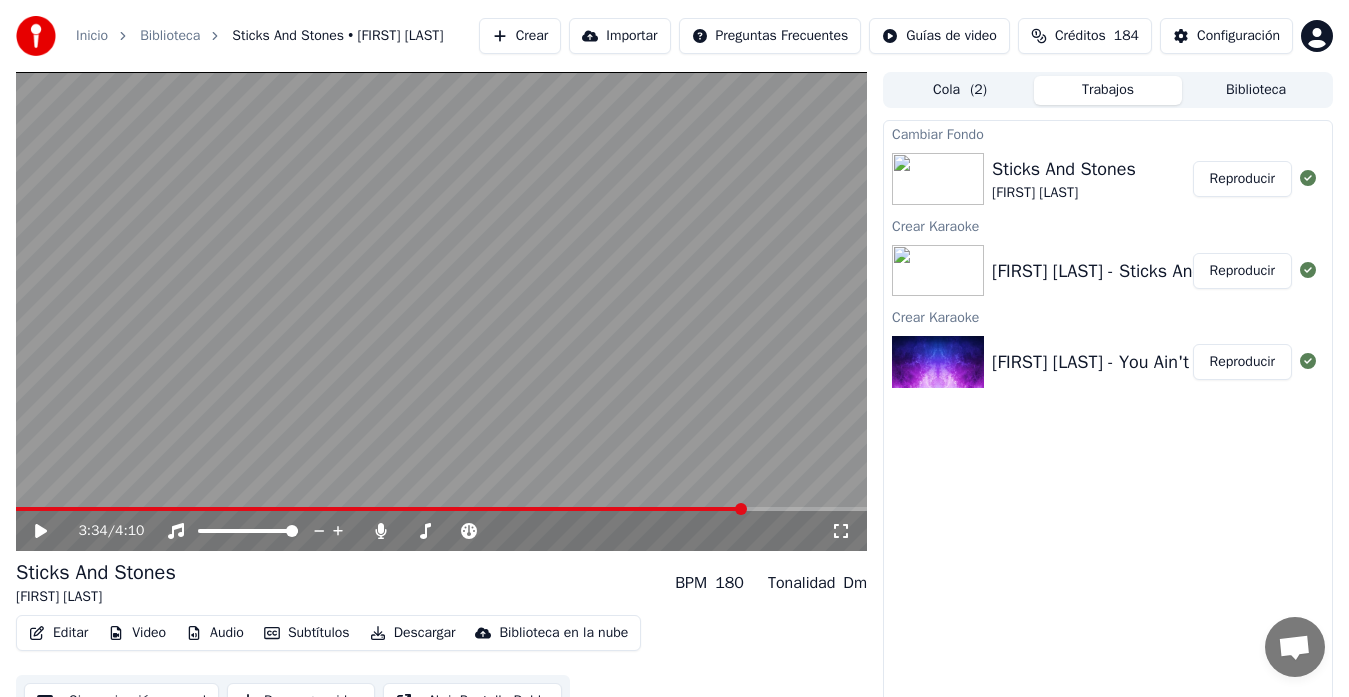 click on "Reproducir" at bounding box center (1242, 179) 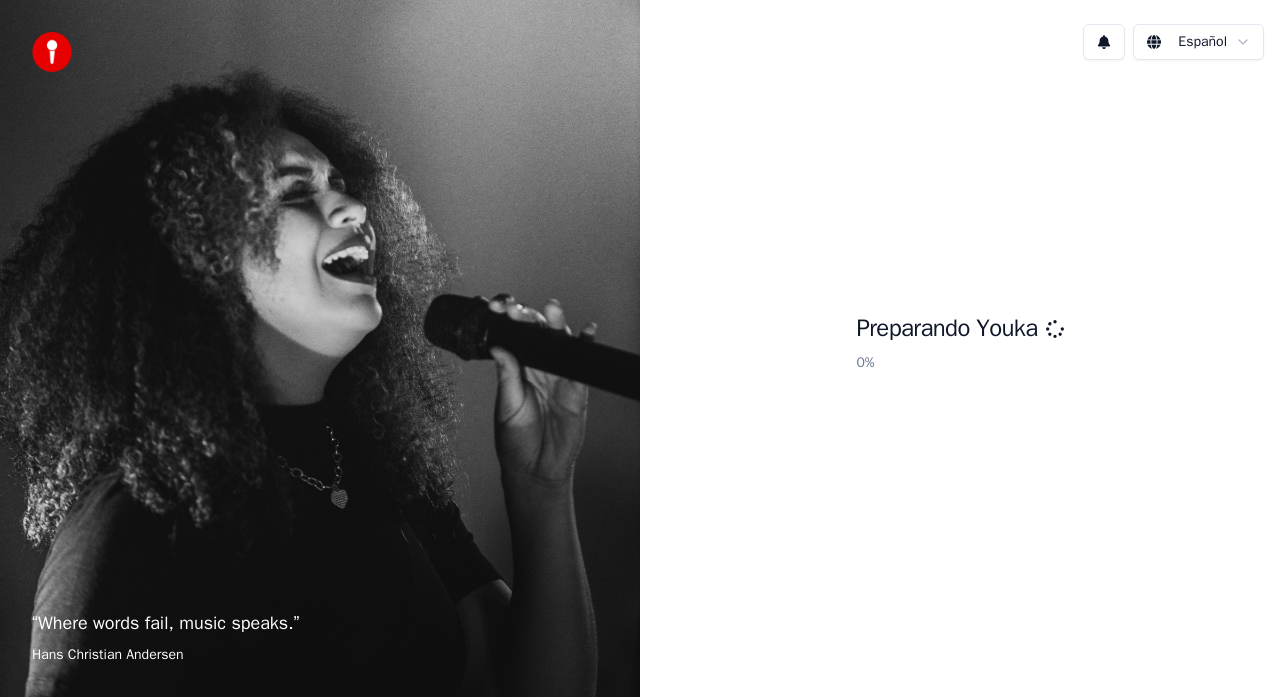 scroll, scrollTop: 0, scrollLeft: 0, axis: both 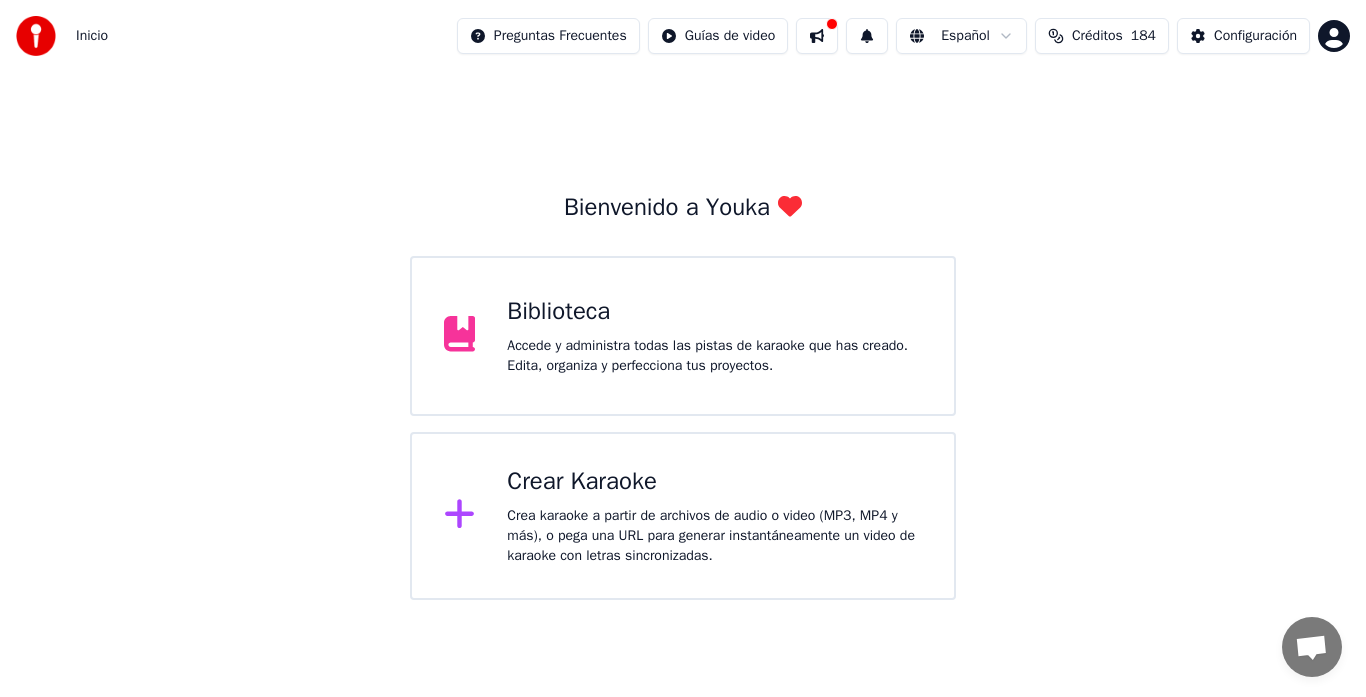 click on "Crea karaoke a partir de archivos de audio o video (MP3, MP4 y más), o pega una URL para generar instantáneamente un video de karaoke con letras sincronizadas." at bounding box center [714, 536] 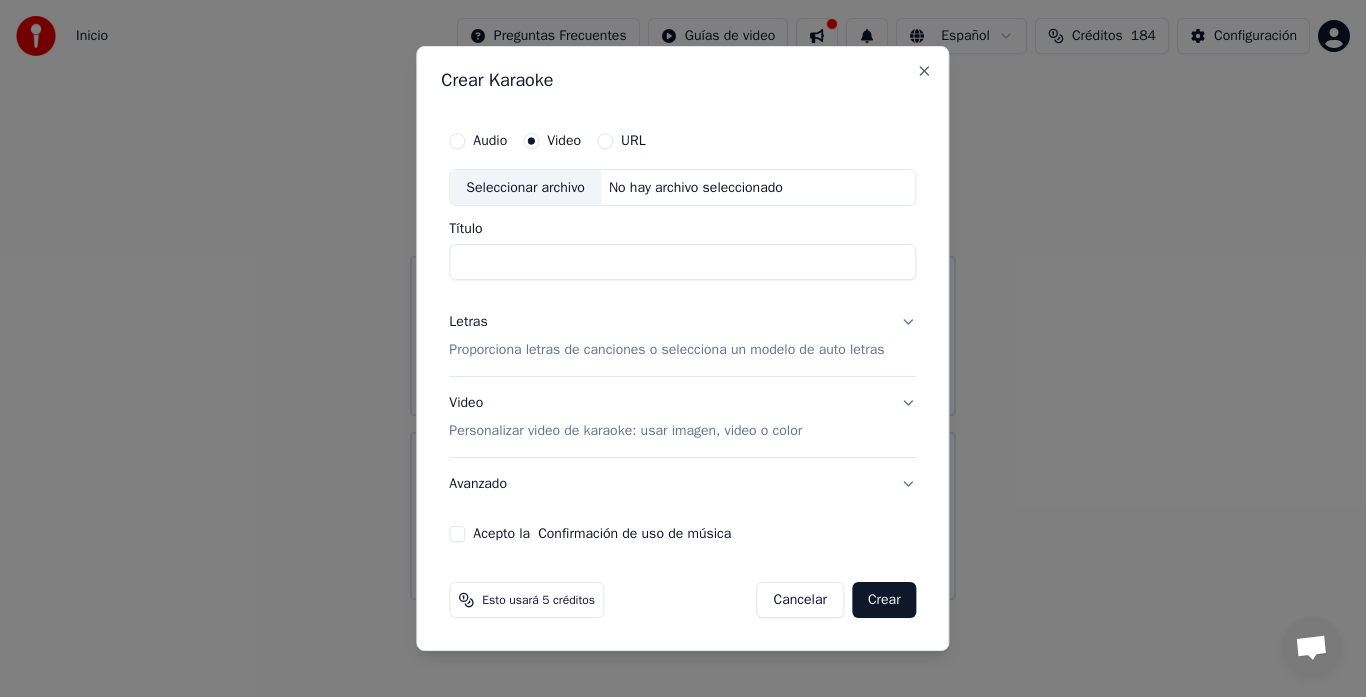 click on "Crear Karaoke" at bounding box center (682, 80) 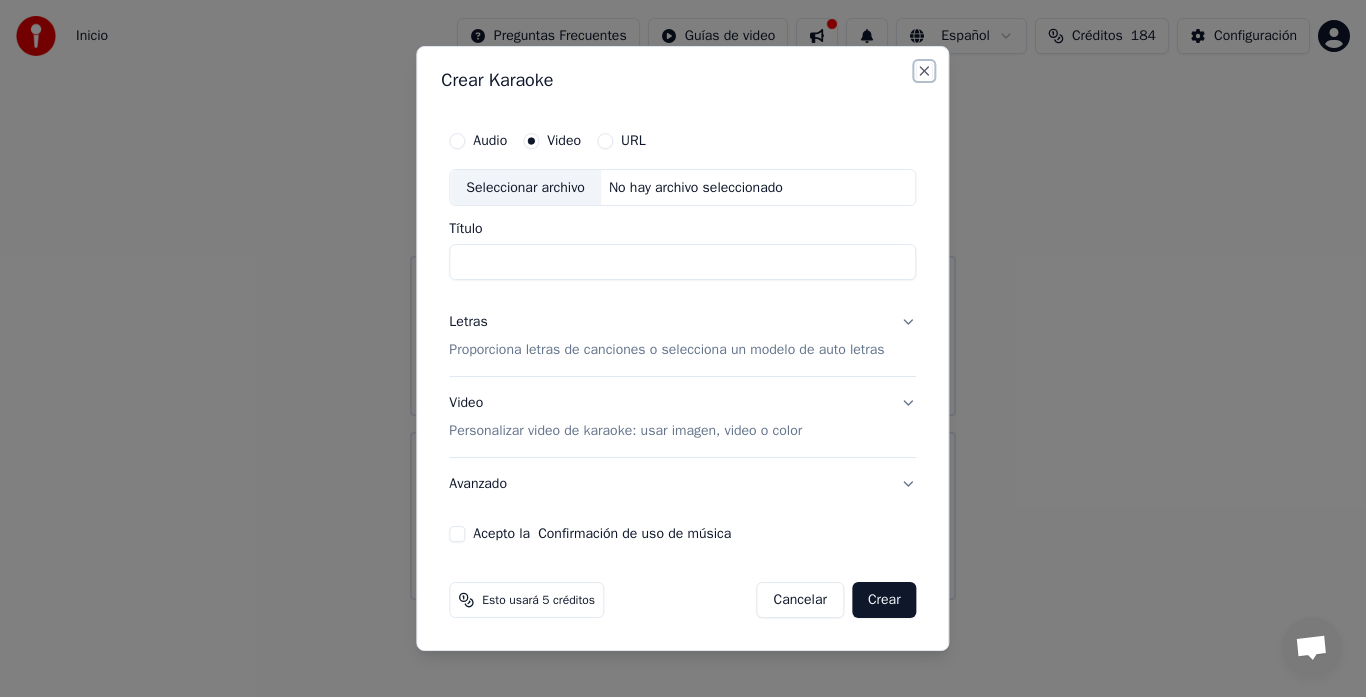 click on "Close" at bounding box center (925, 71) 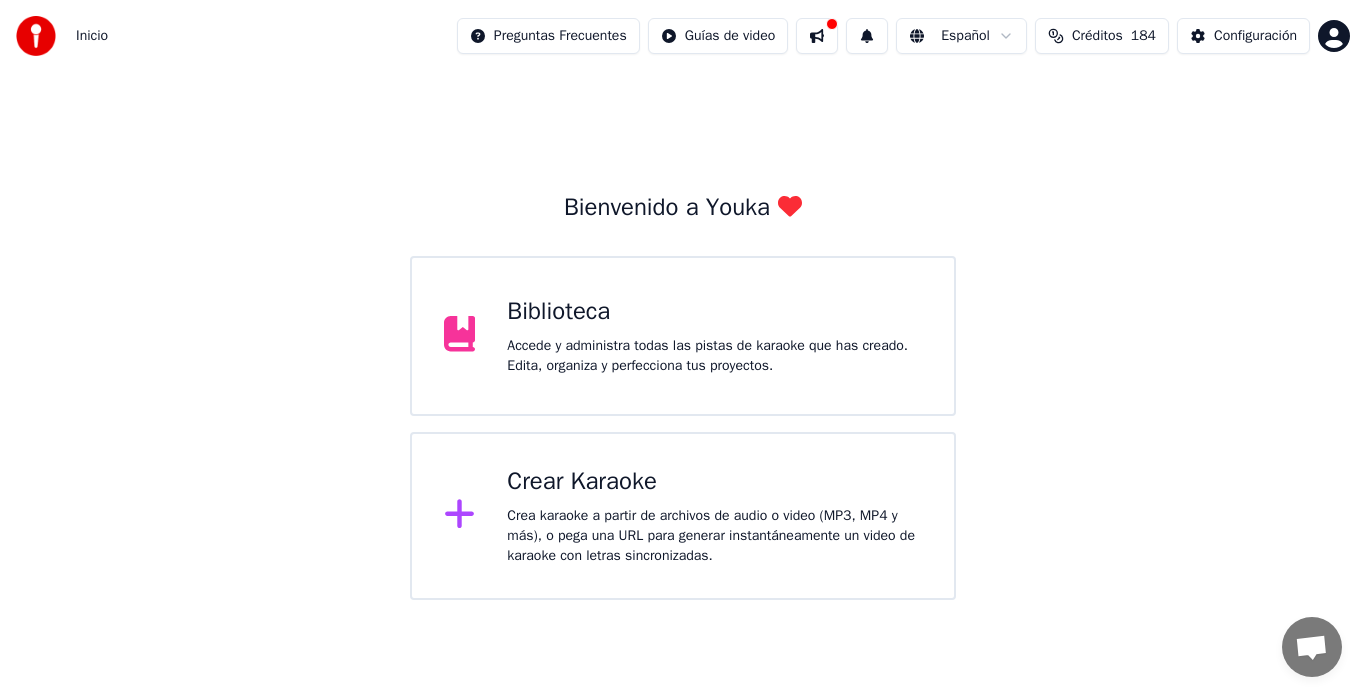 click on "Accede y administra todas las pistas de karaoke que has creado. Edita, organiza y perfecciona tus proyectos." at bounding box center [714, 356] 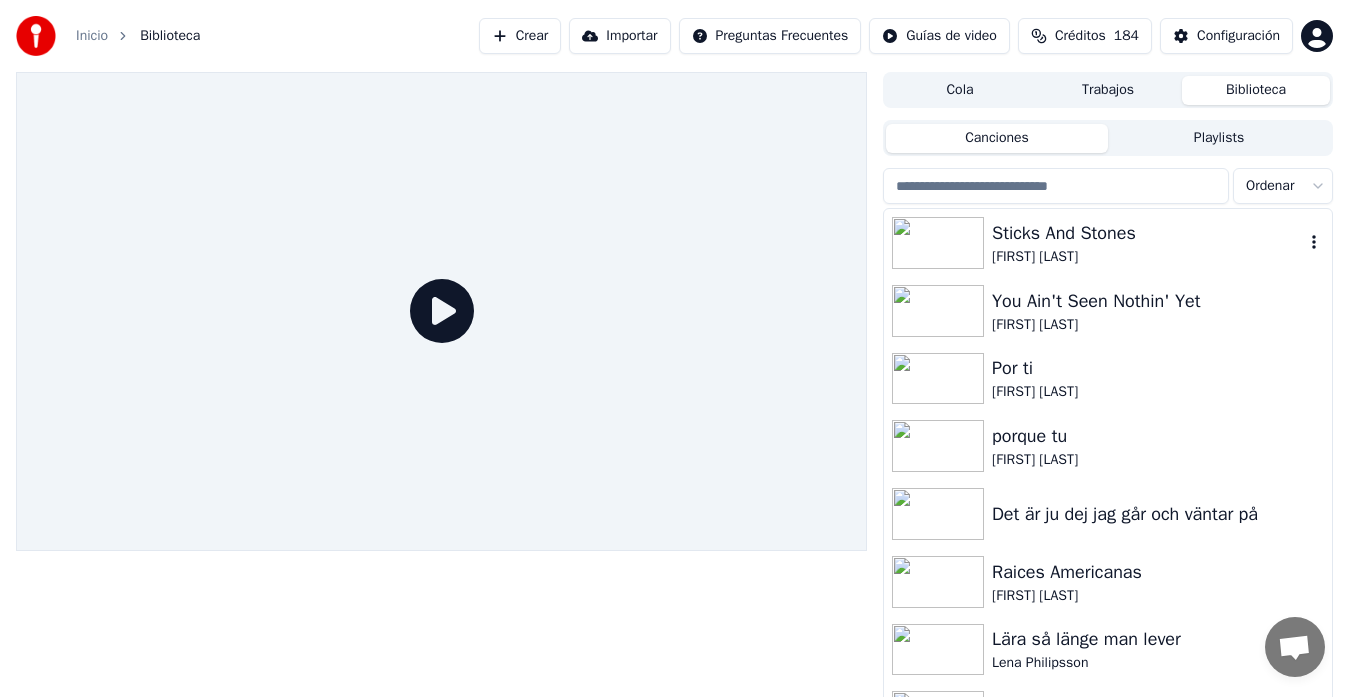 click at bounding box center (938, 243) 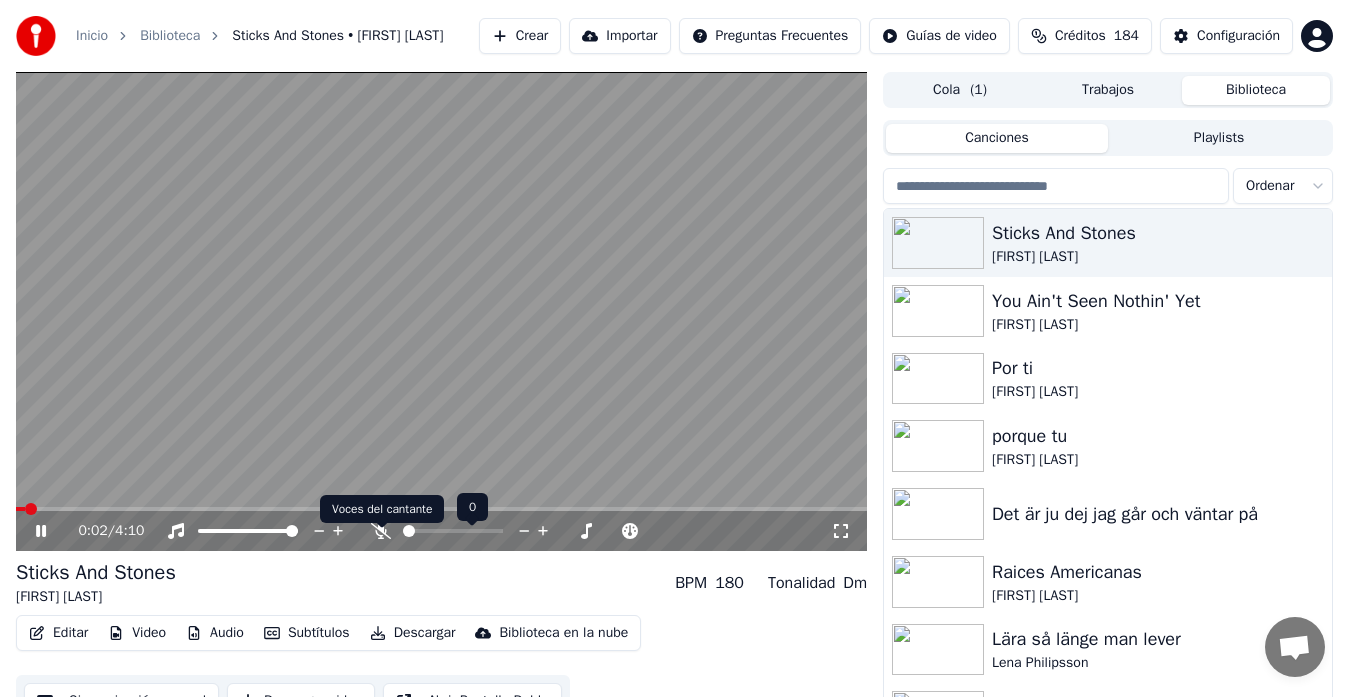 click 